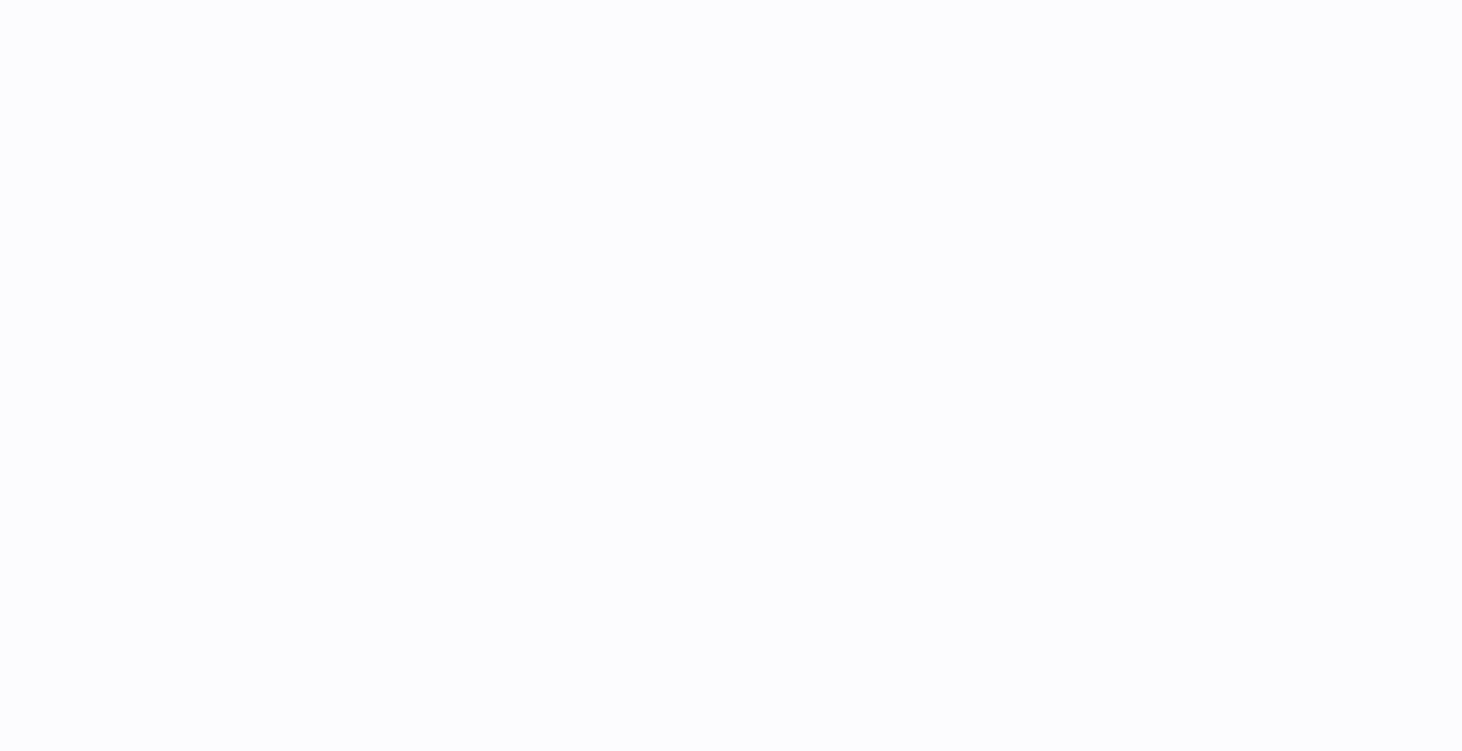 scroll, scrollTop: 0, scrollLeft: 0, axis: both 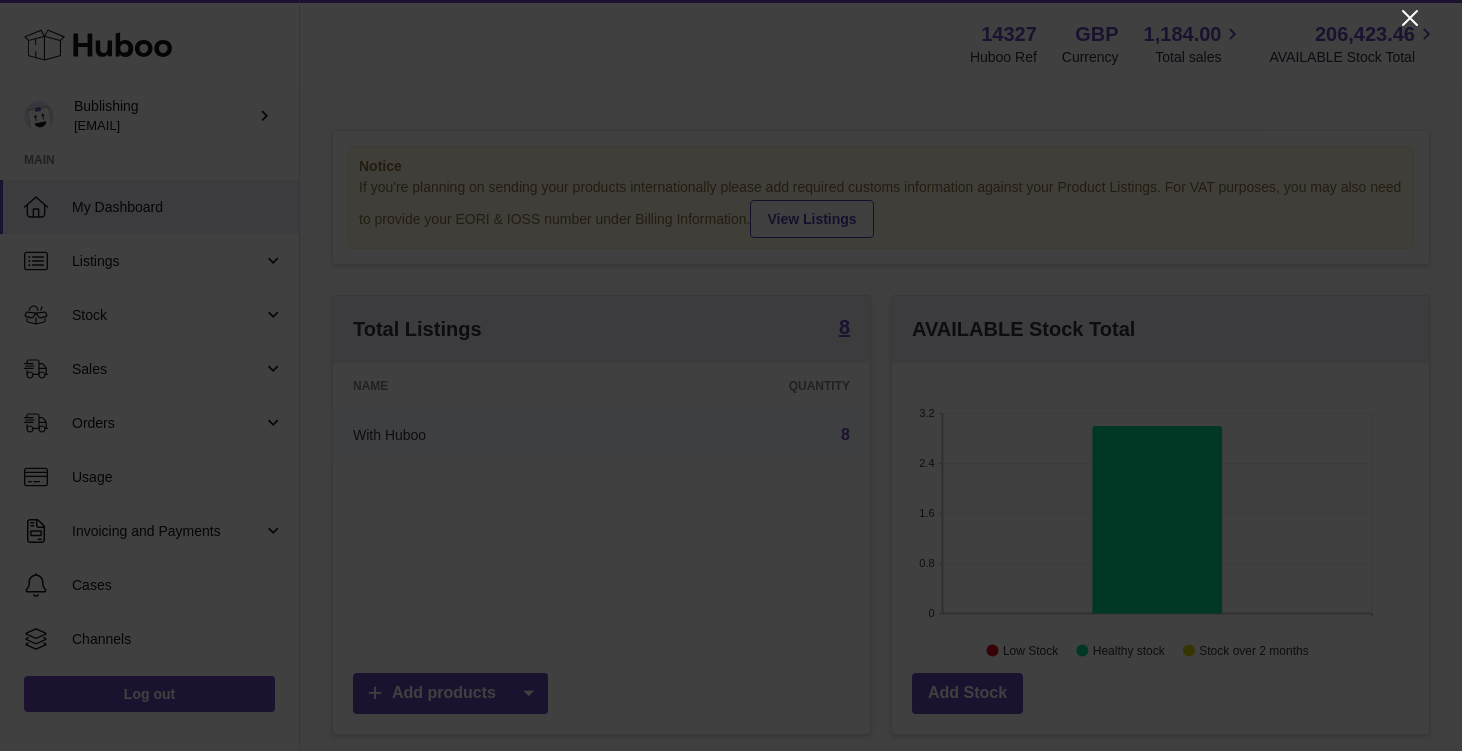 click 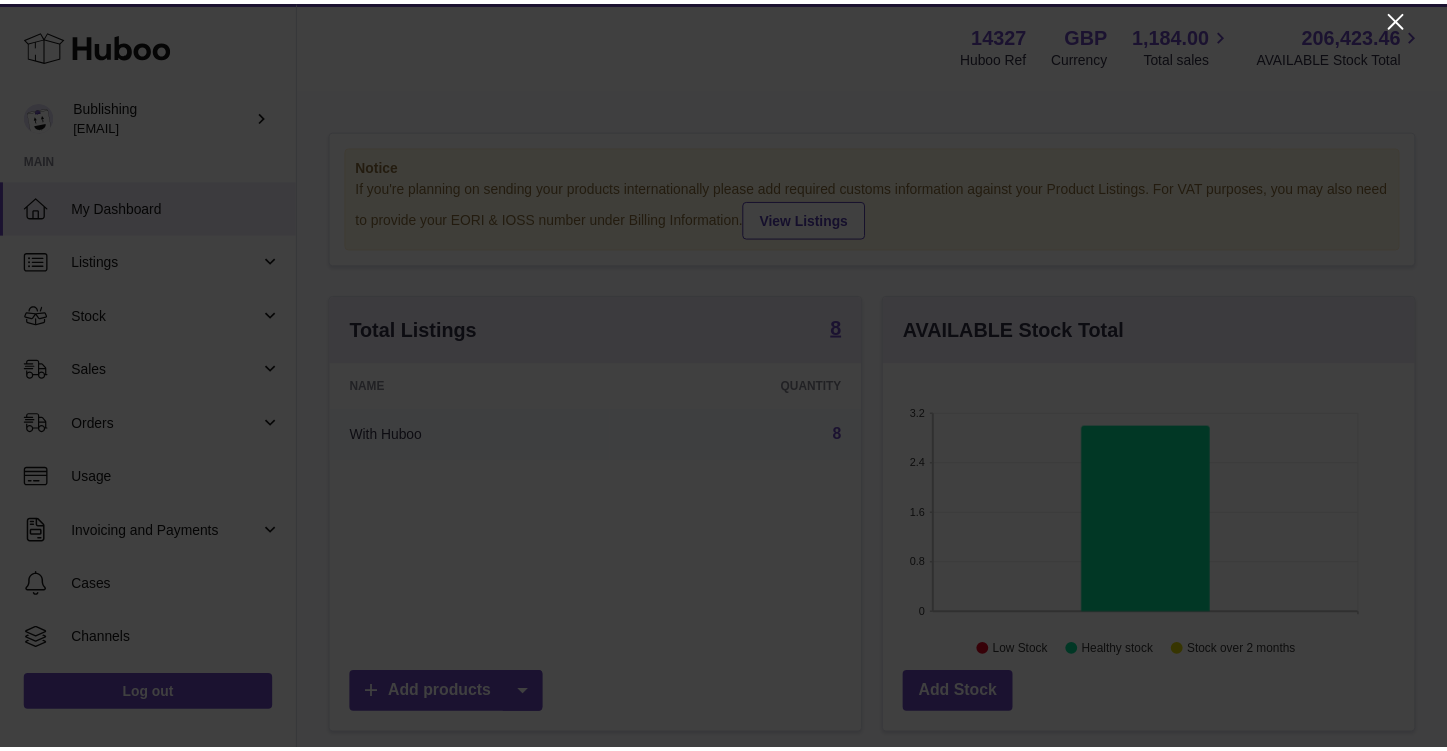 scroll, scrollTop: 312, scrollLeft: 529, axis: both 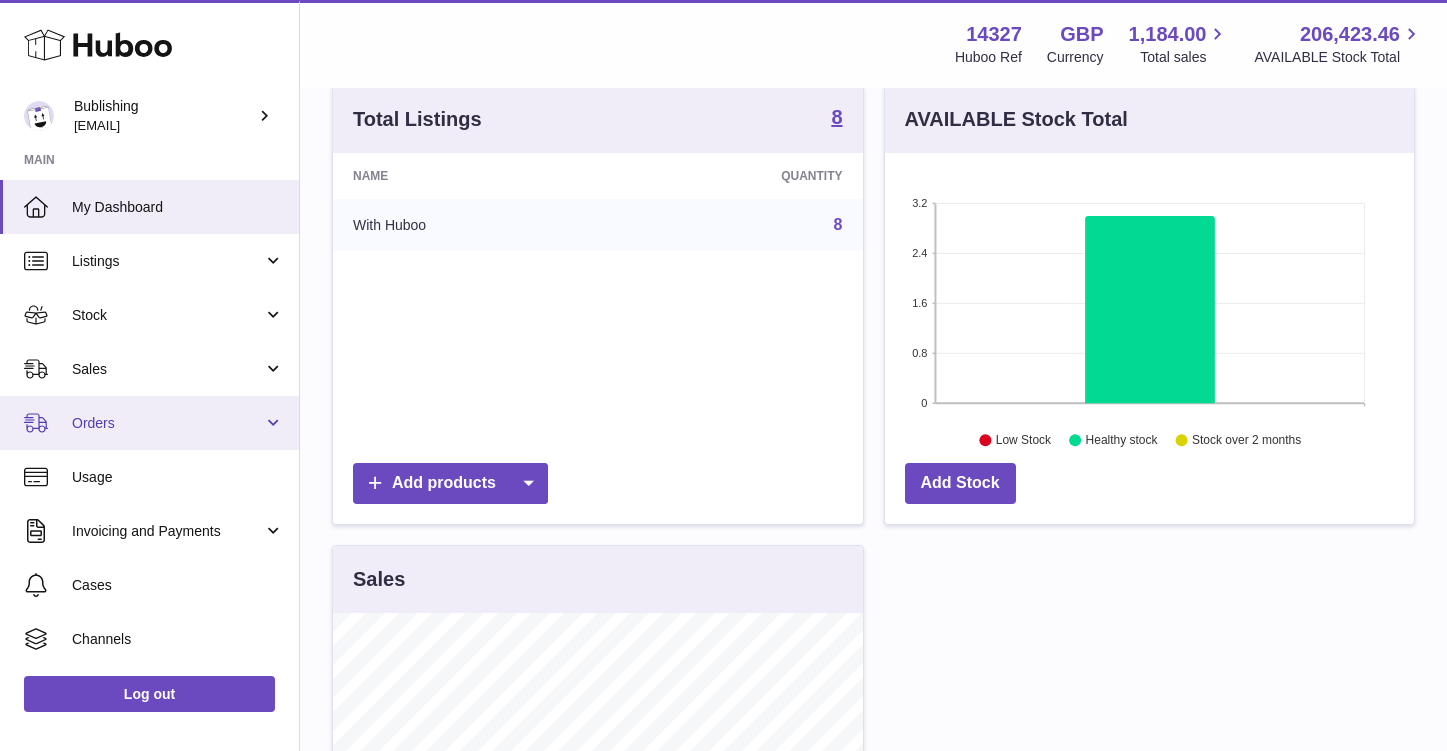 click on "Orders" at bounding box center [149, 423] 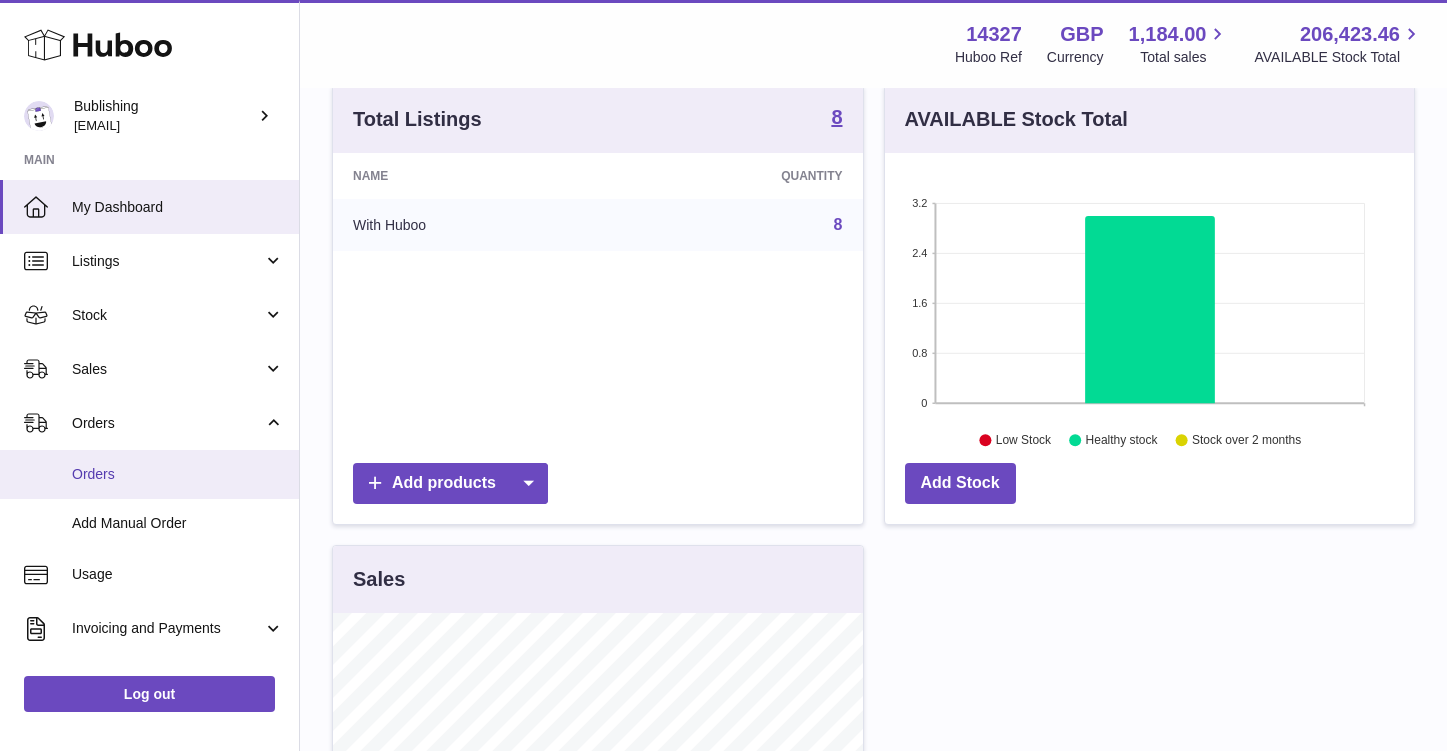 click on "Orders" at bounding box center (178, 474) 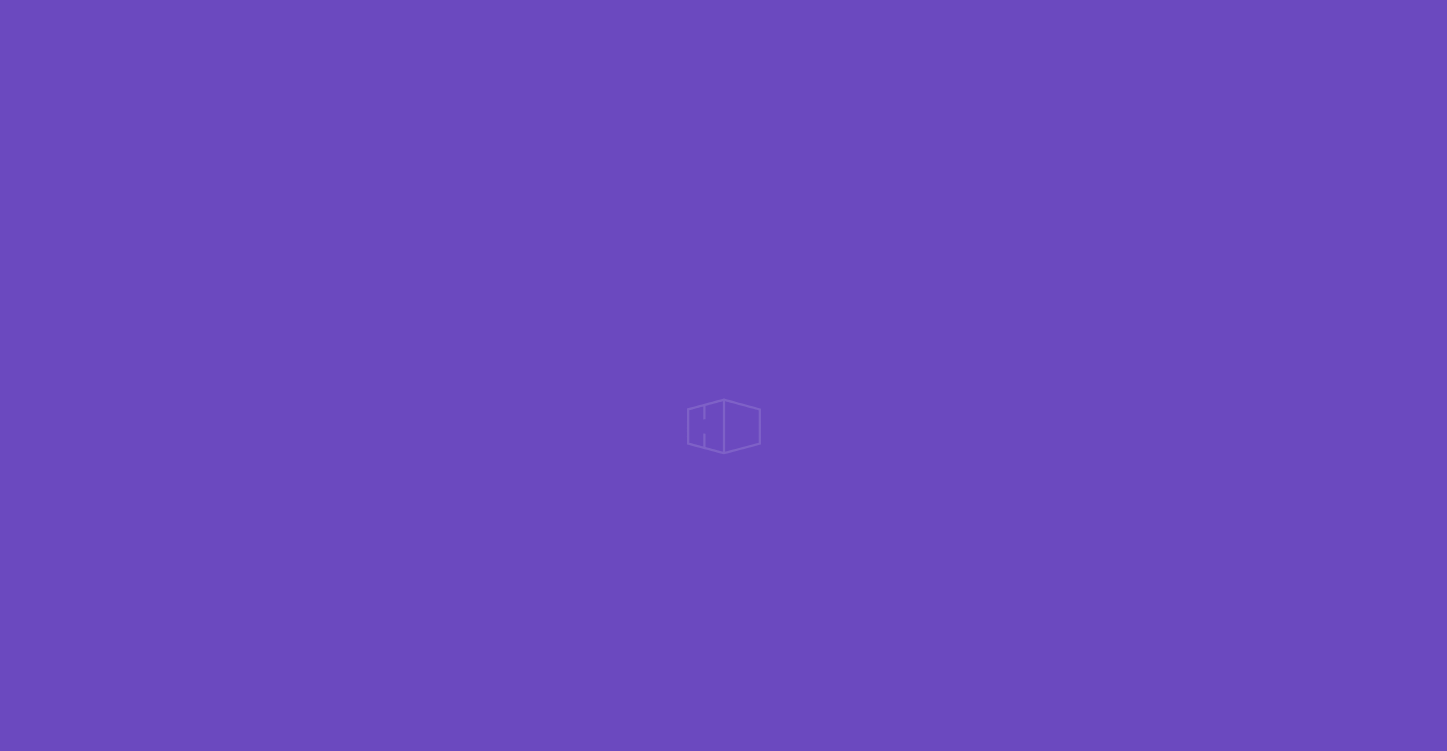 scroll, scrollTop: 0, scrollLeft: 0, axis: both 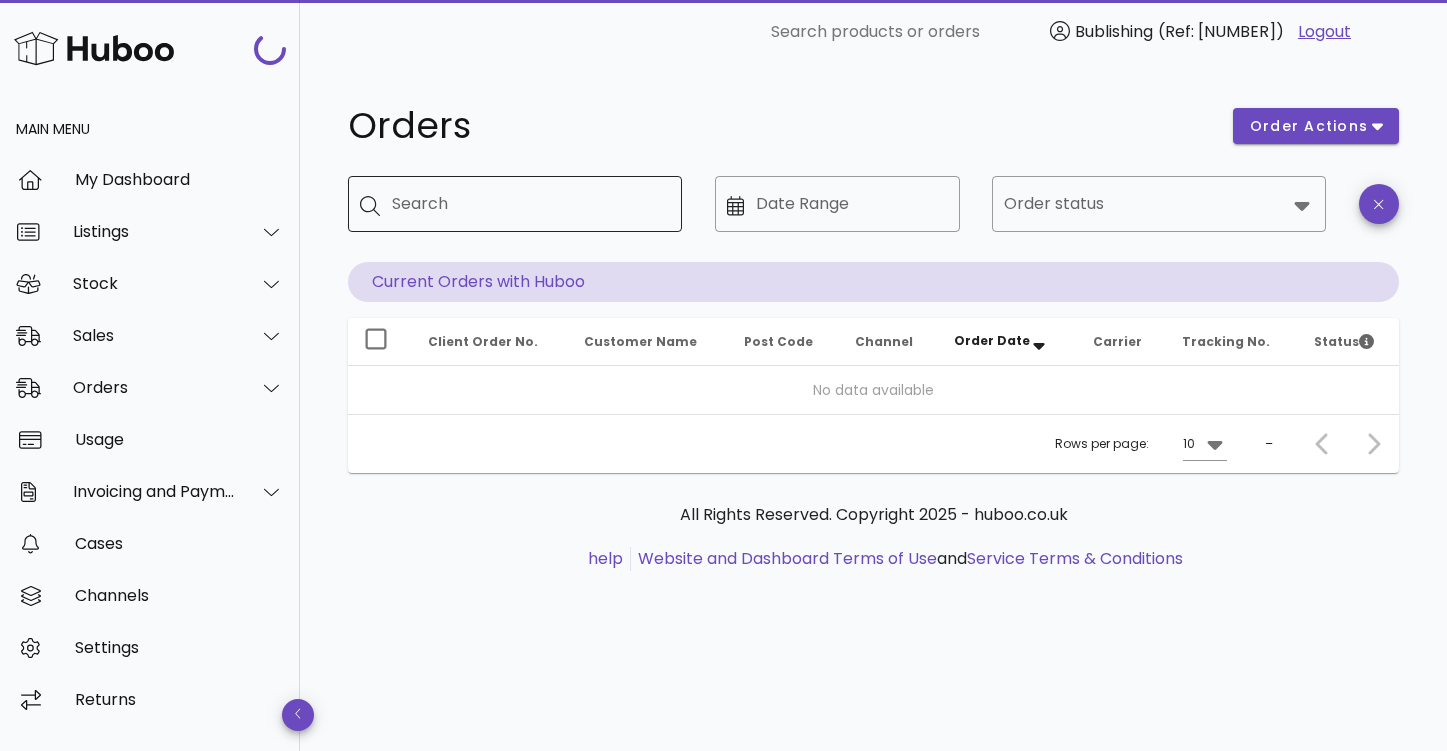 click on "Search" at bounding box center [529, 204] 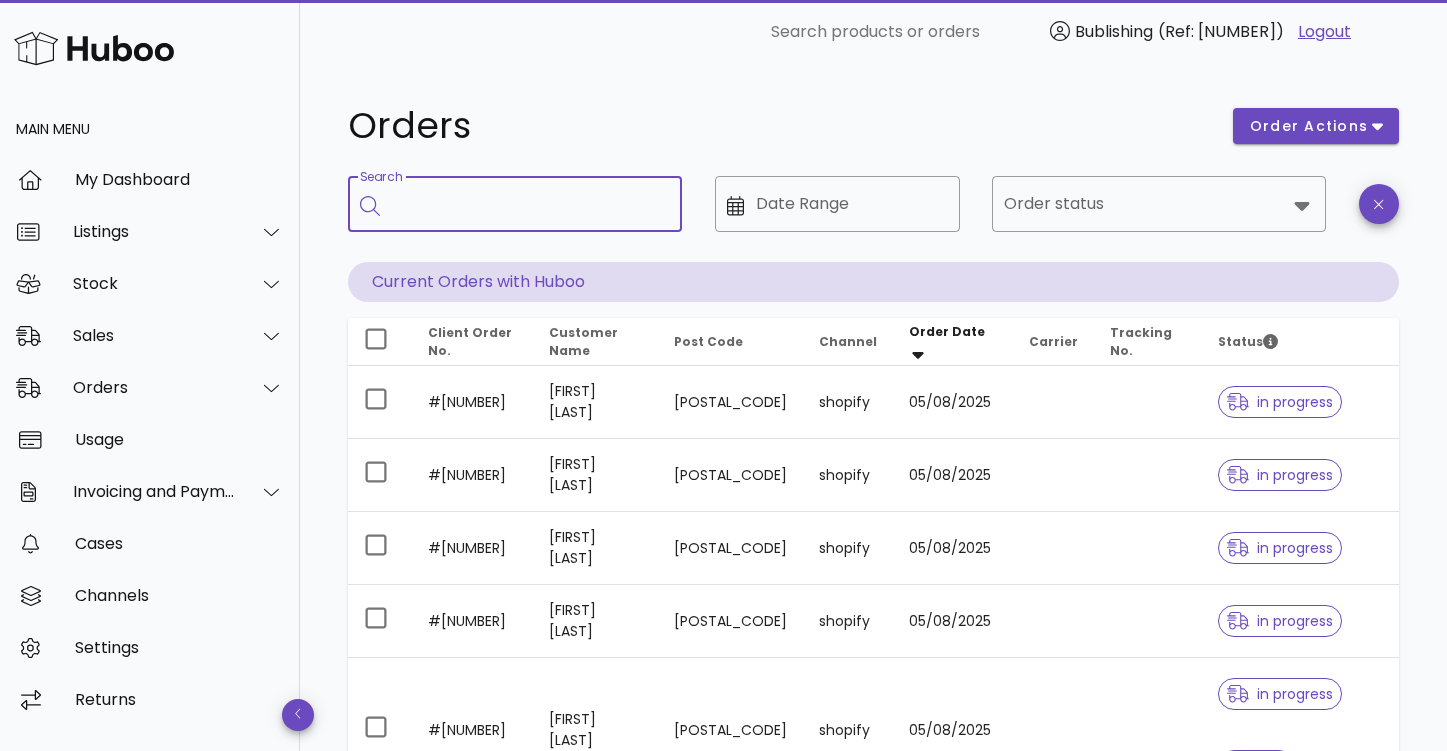 click on "Search" at bounding box center (529, 204) 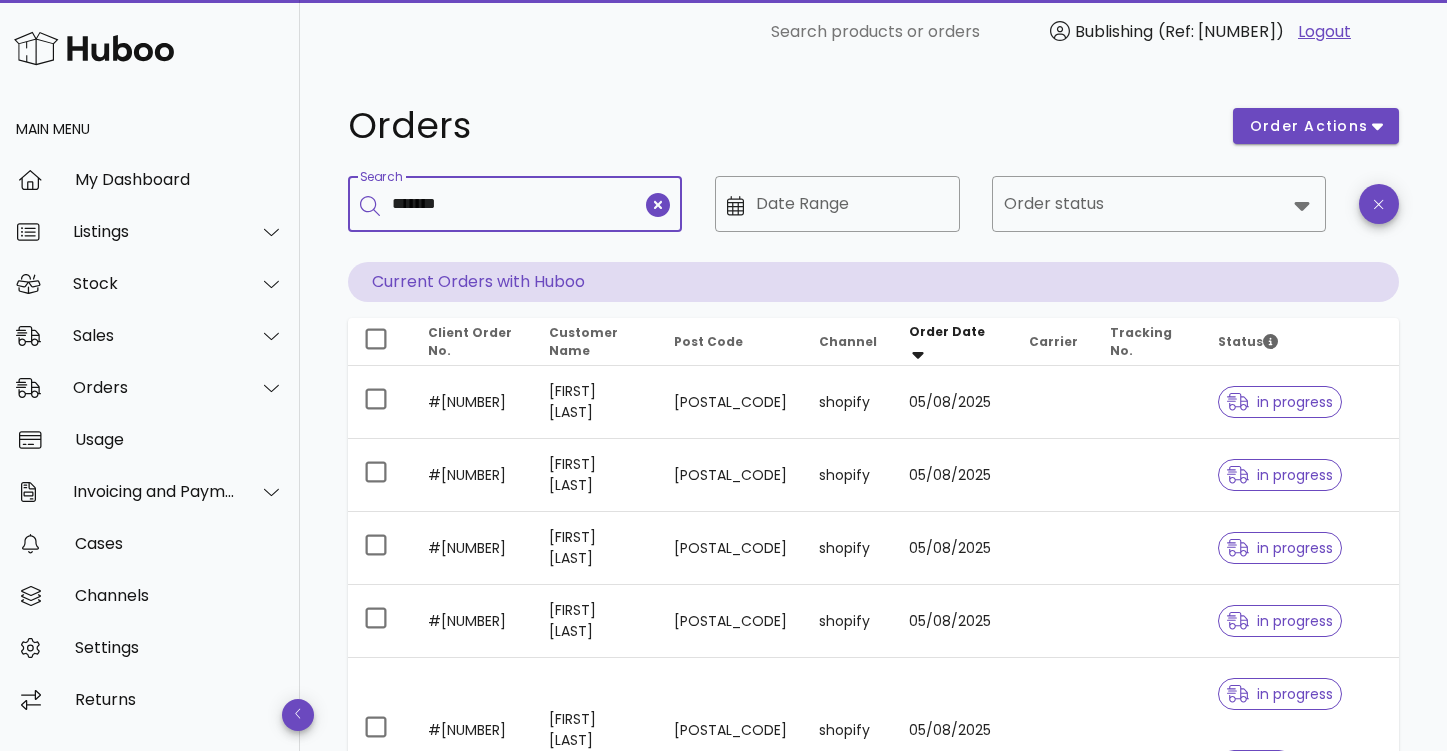 type on "*******" 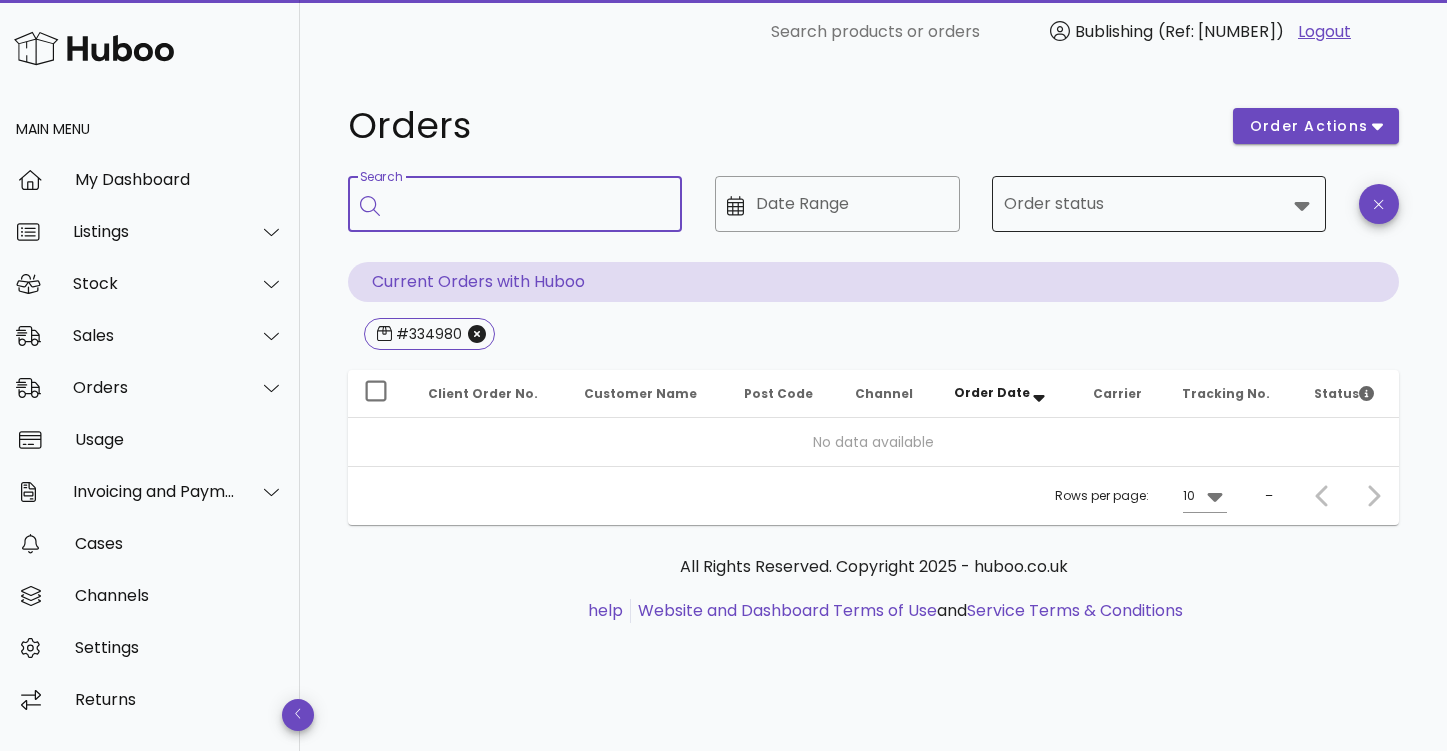 click on "Order status" at bounding box center (1145, 204) 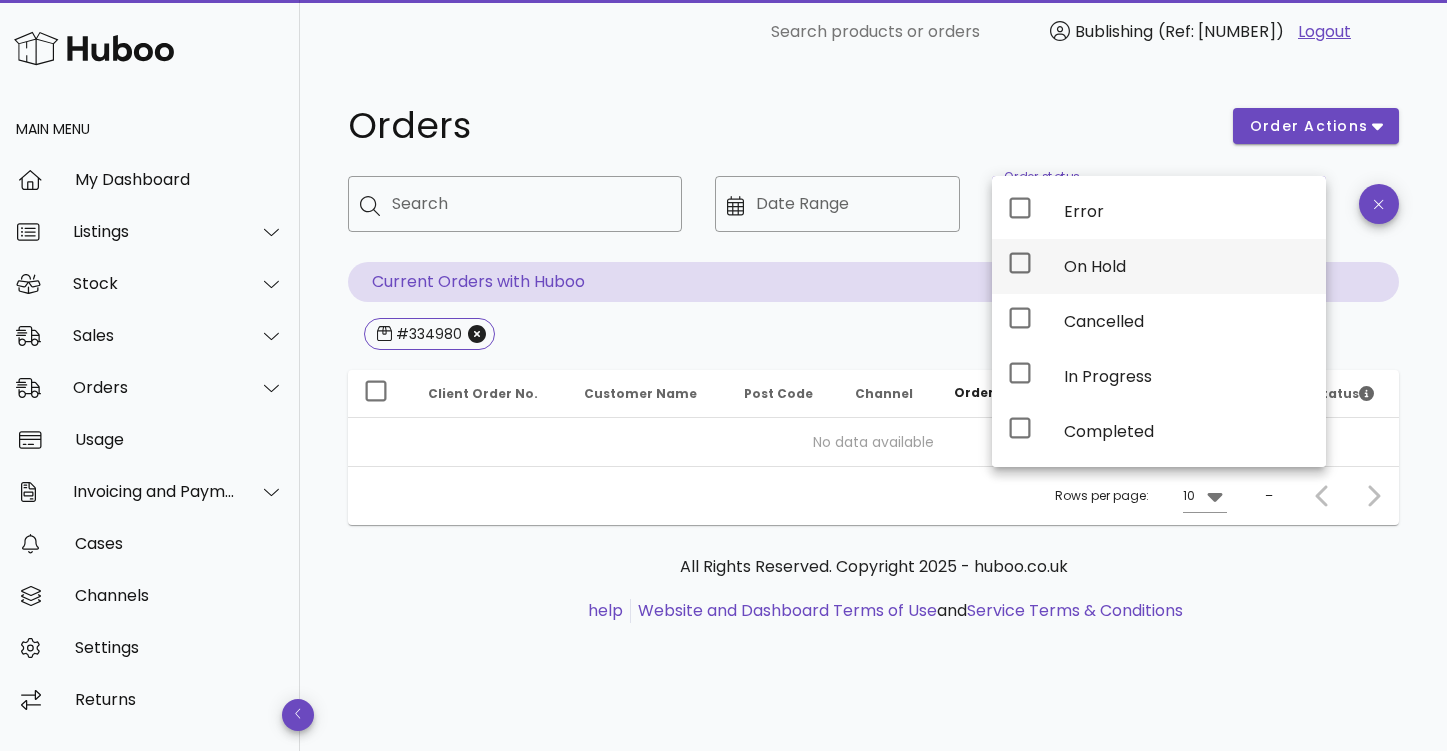 click on "On Hold" at bounding box center [1187, 266] 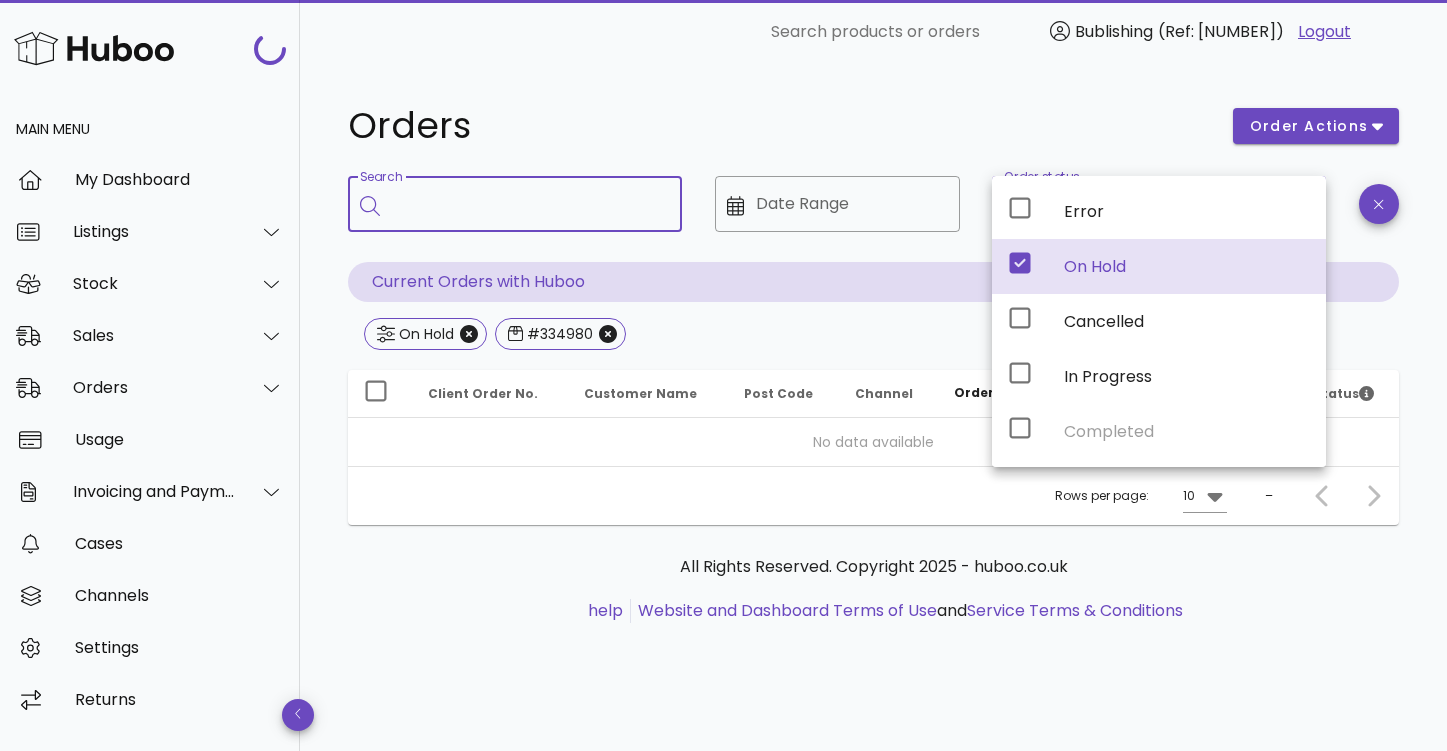 click on "Search" at bounding box center [529, 204] 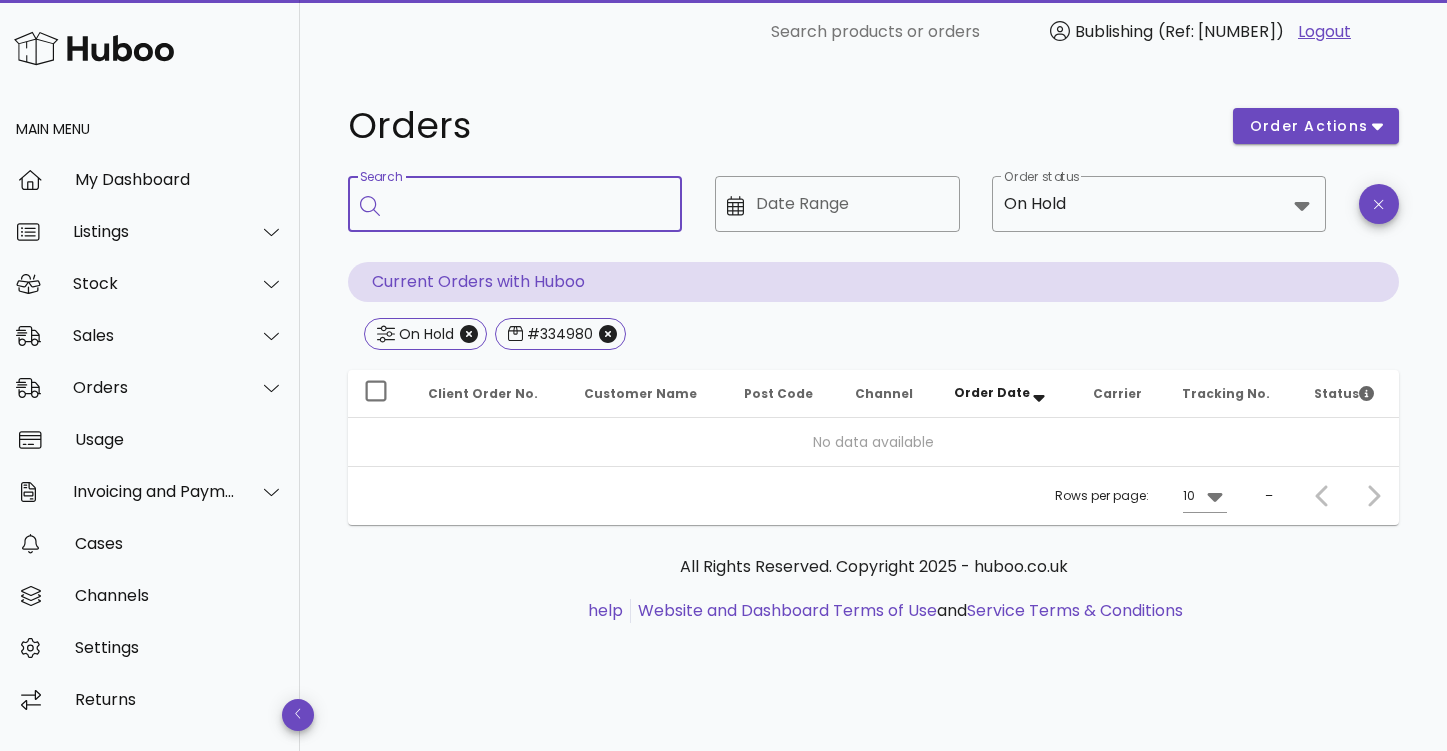 paste on "*******" 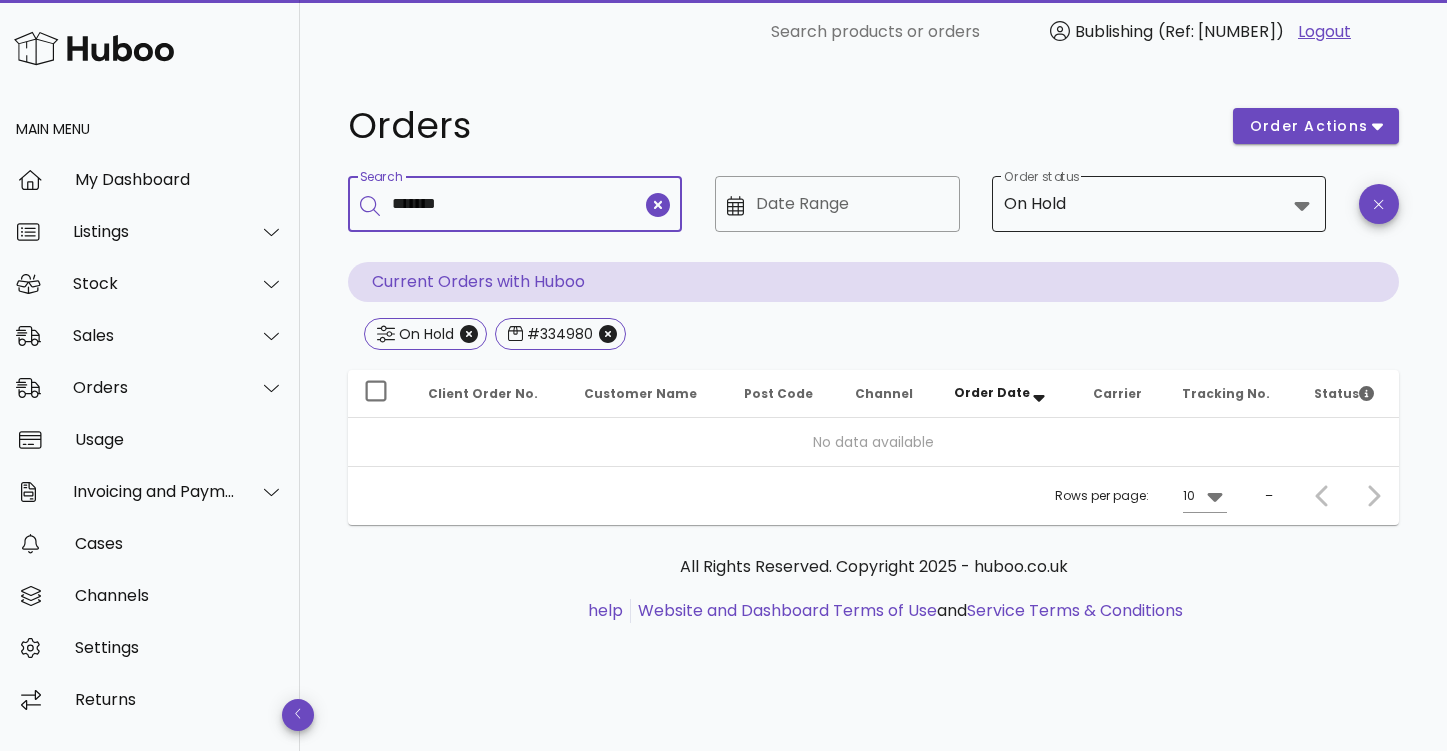 type on "*******" 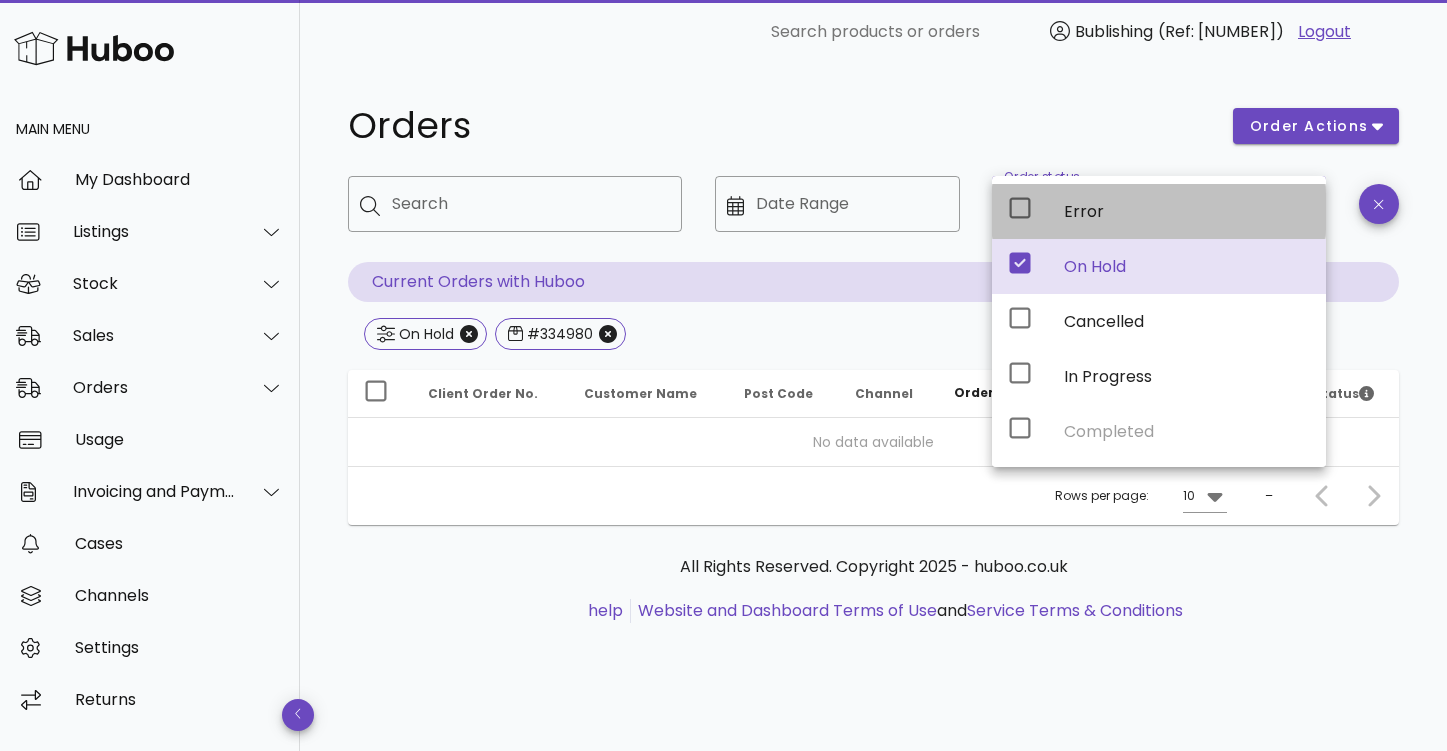 click 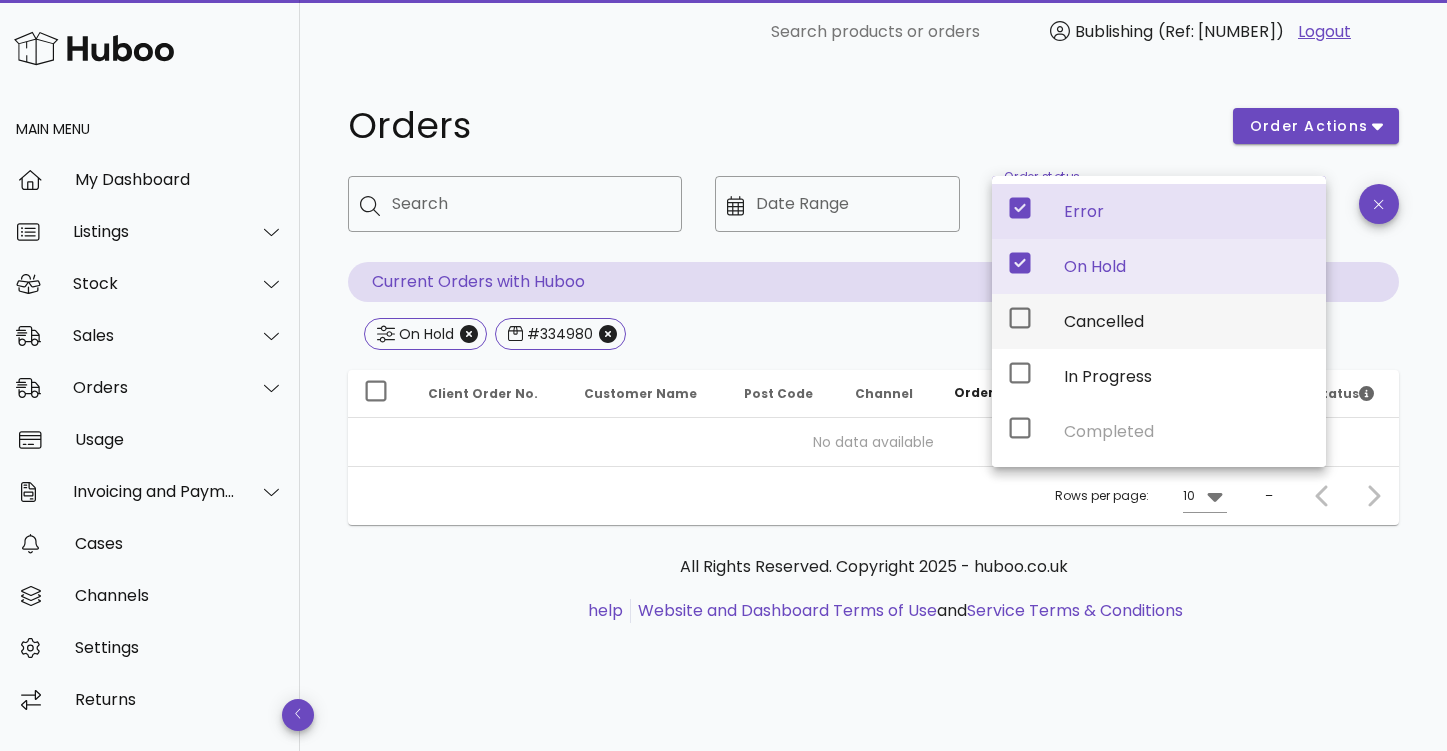 click 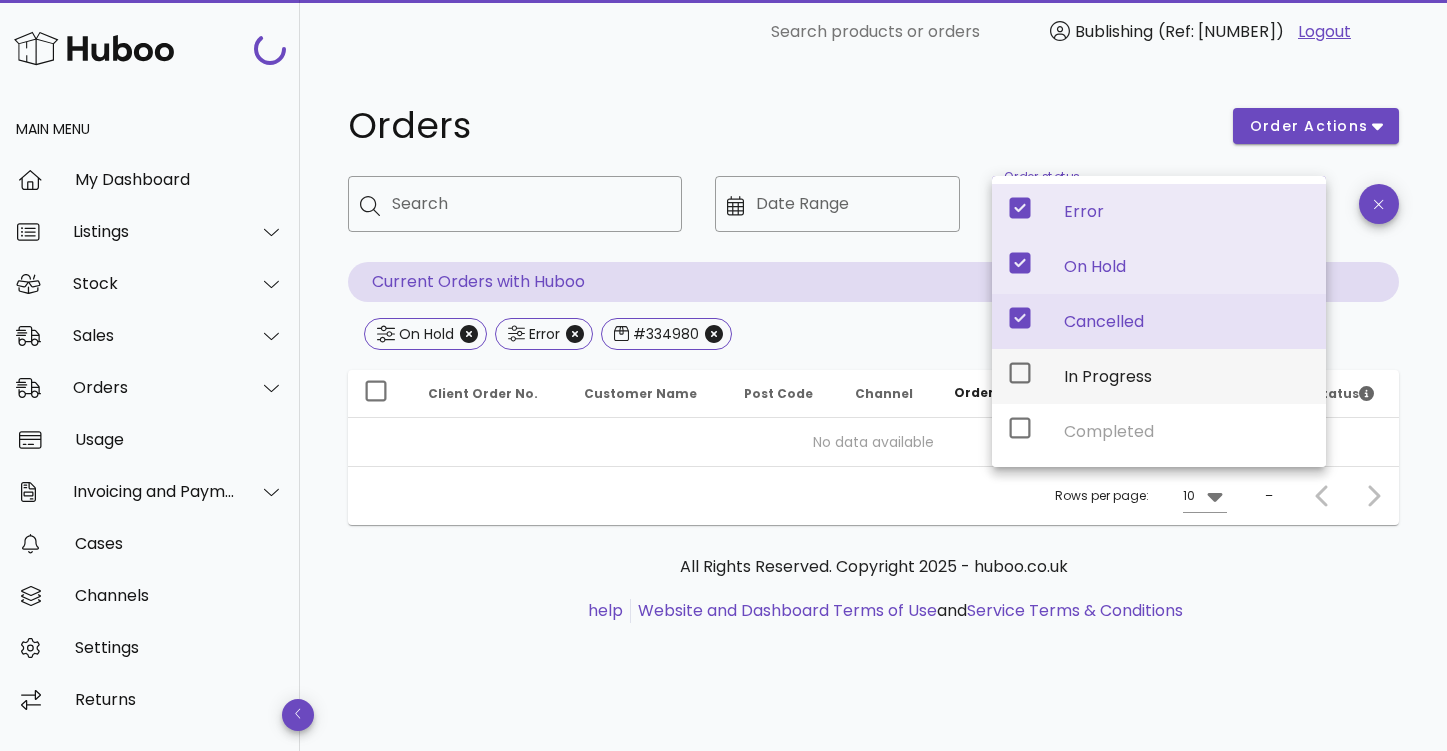 click on "In Progress" at bounding box center (1159, 376) 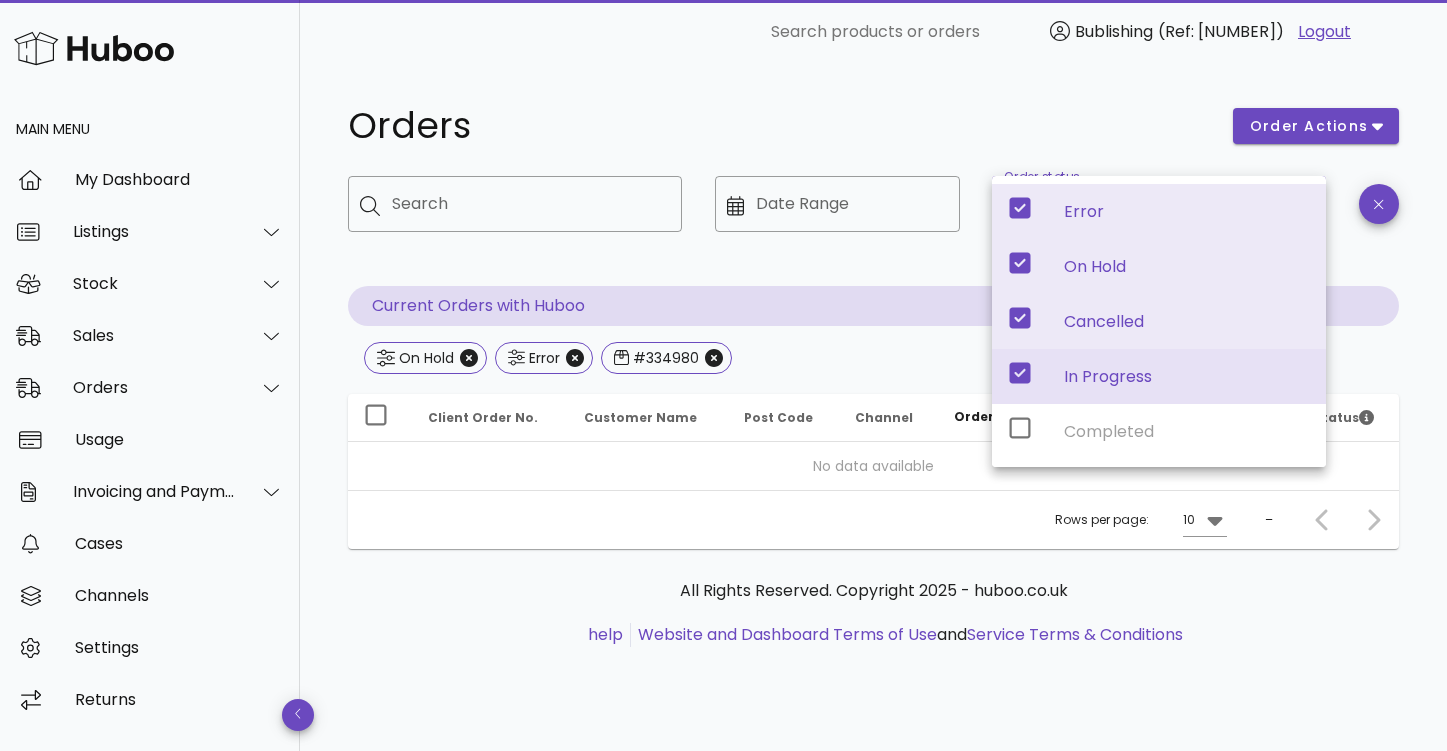 click on "Error On Hold Cancelled In Progress Completed" at bounding box center [1159, 321] 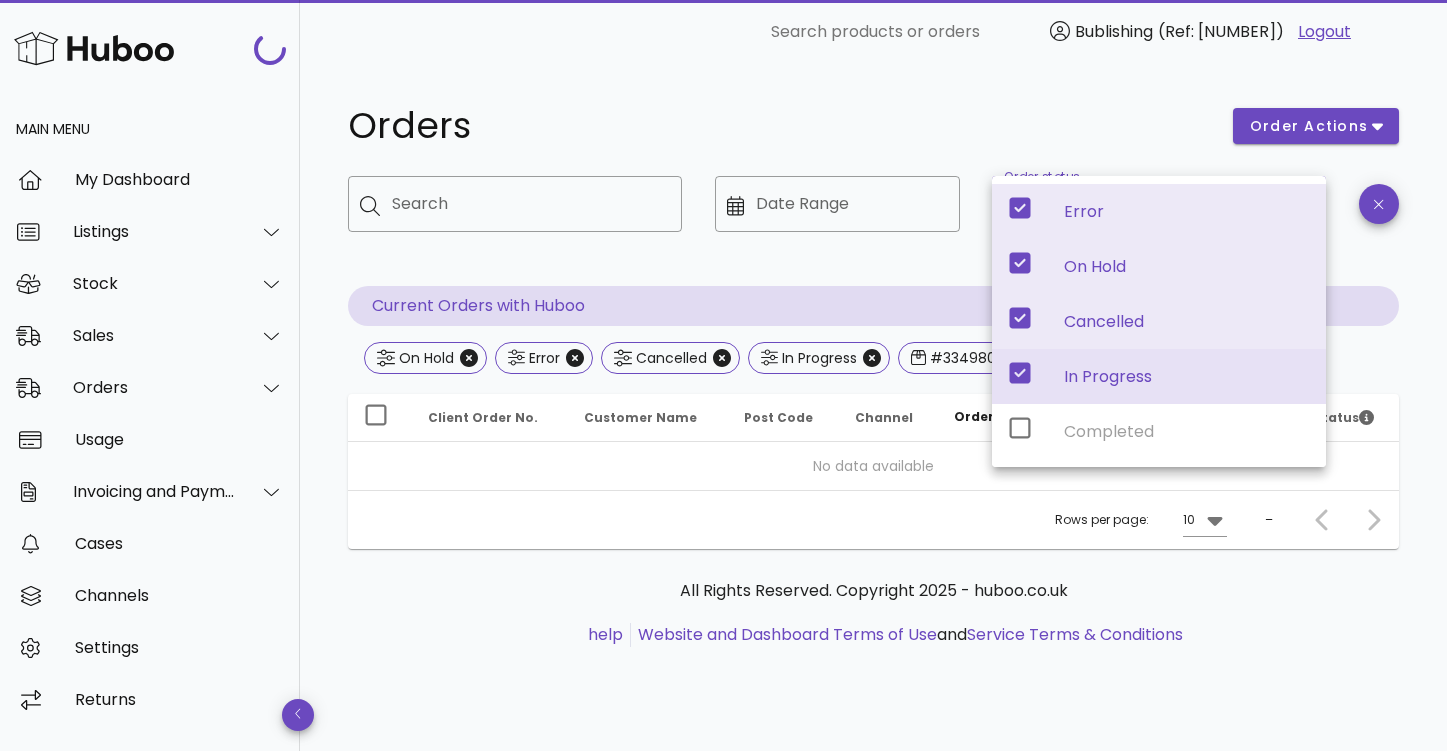 click on "Error On Hold Cancelled In Progress Completed" at bounding box center (1159, 321) 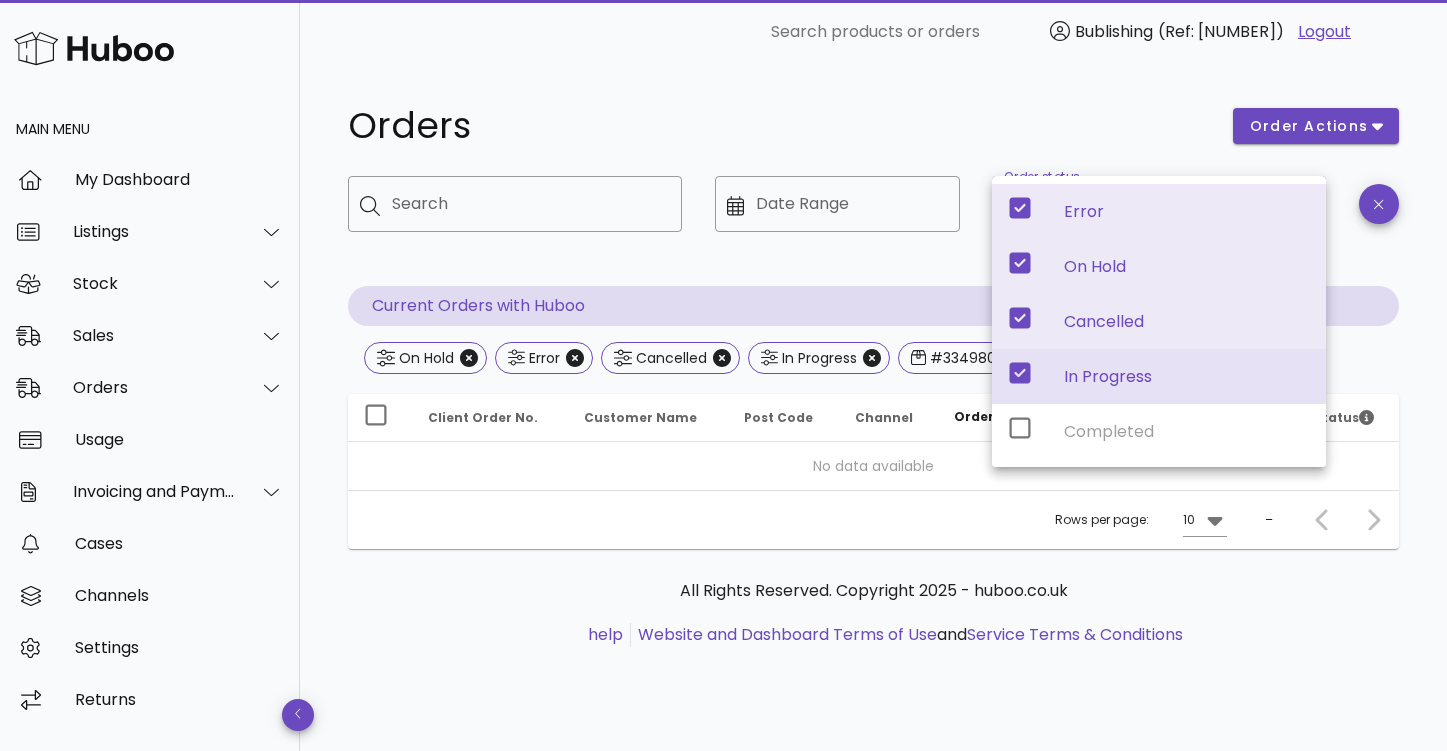 click on "Error On Hold Cancelled In Progress Completed" at bounding box center (1159, 321) 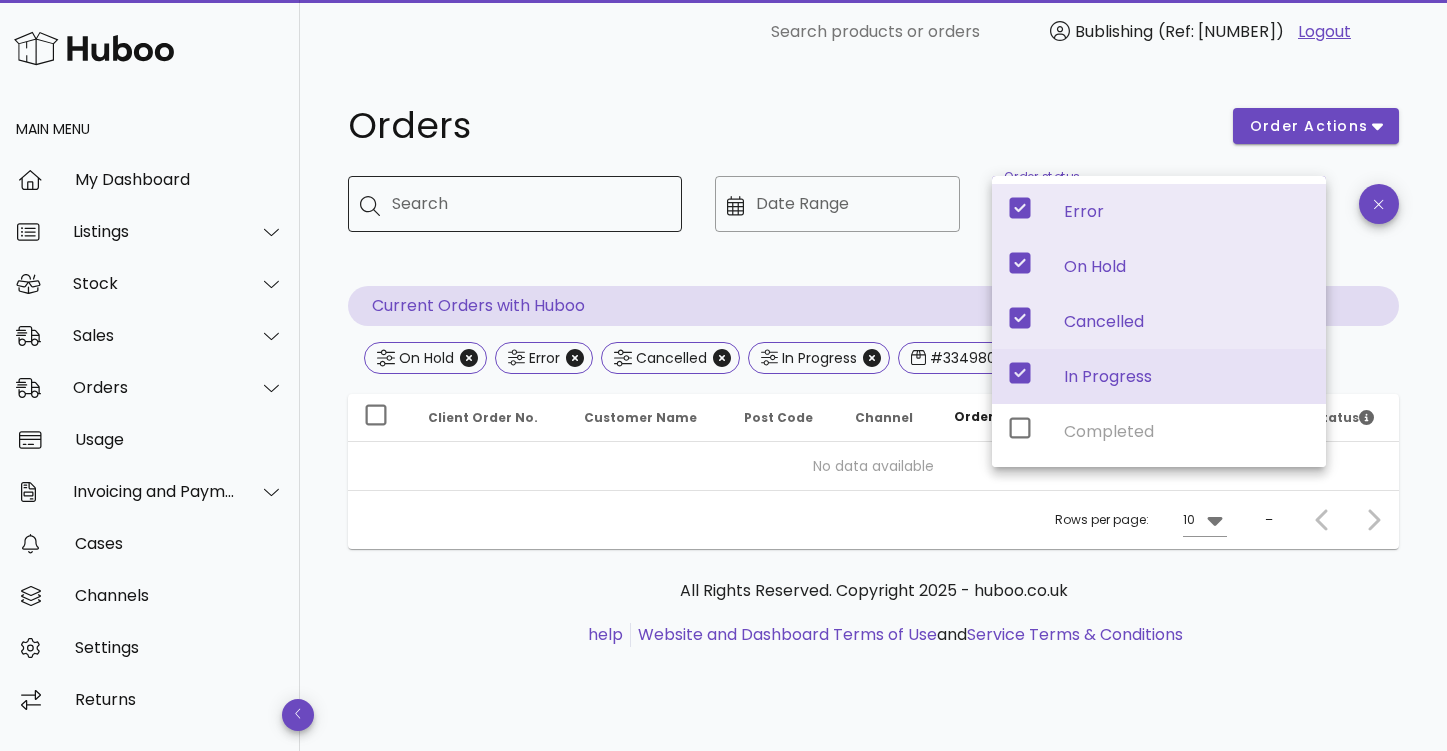 click on "Search" at bounding box center [529, 204] 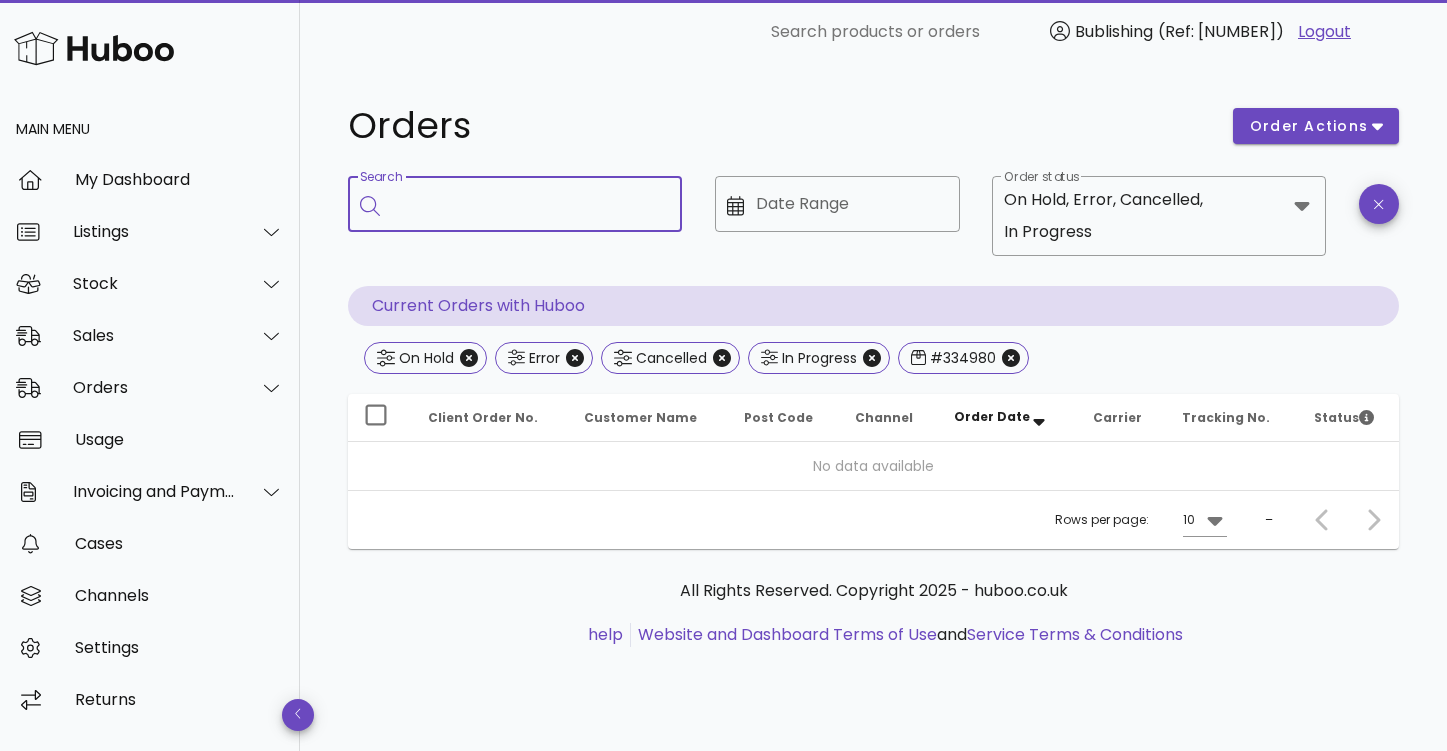 paste on "*******" 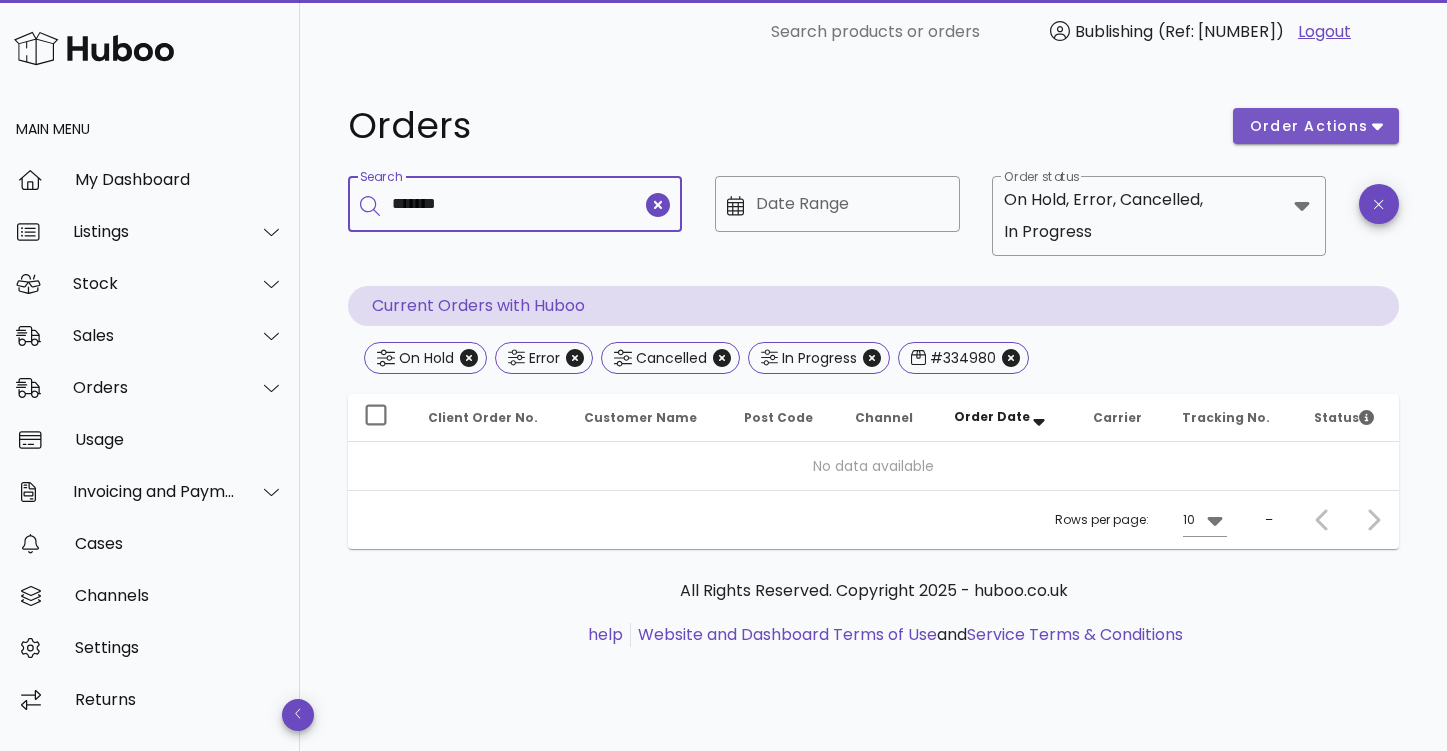 type on "*******" 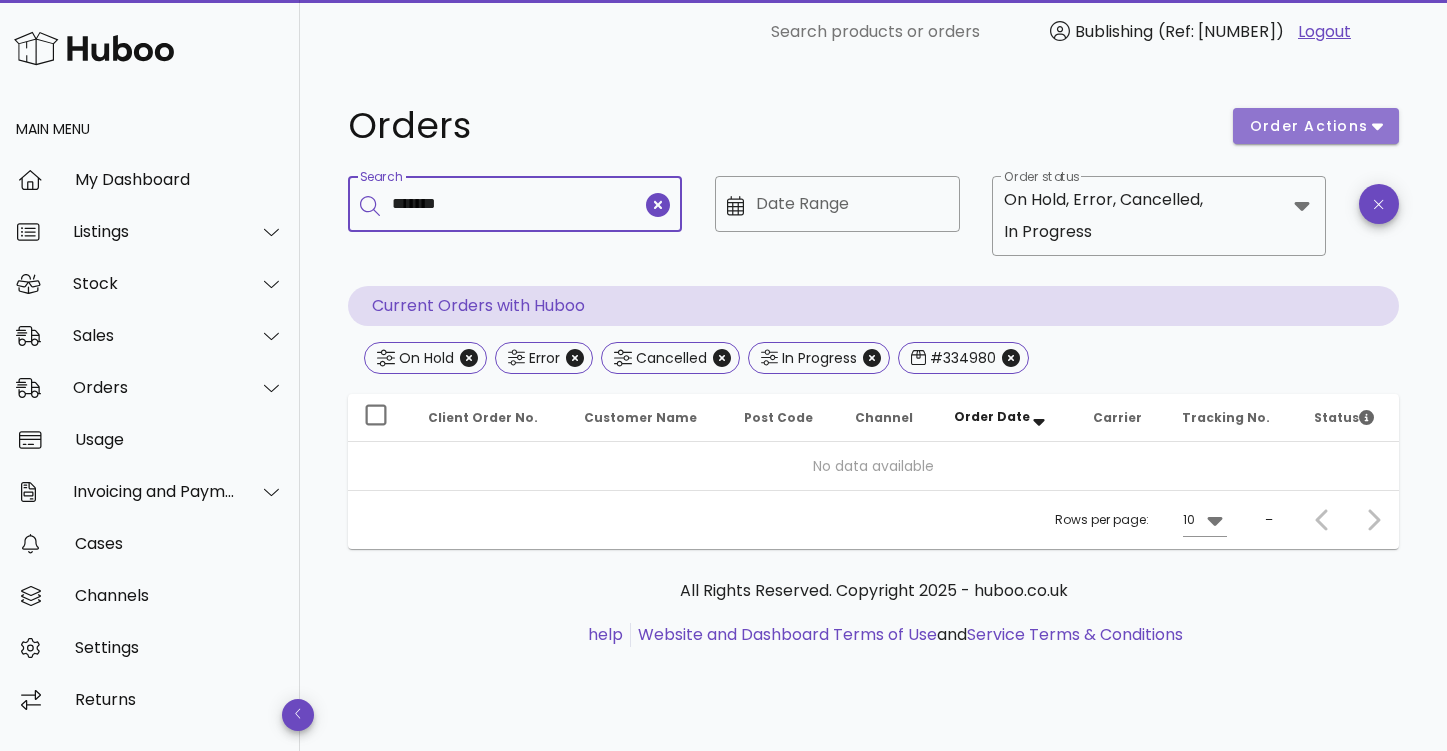 click on "order actions" at bounding box center (1309, 126) 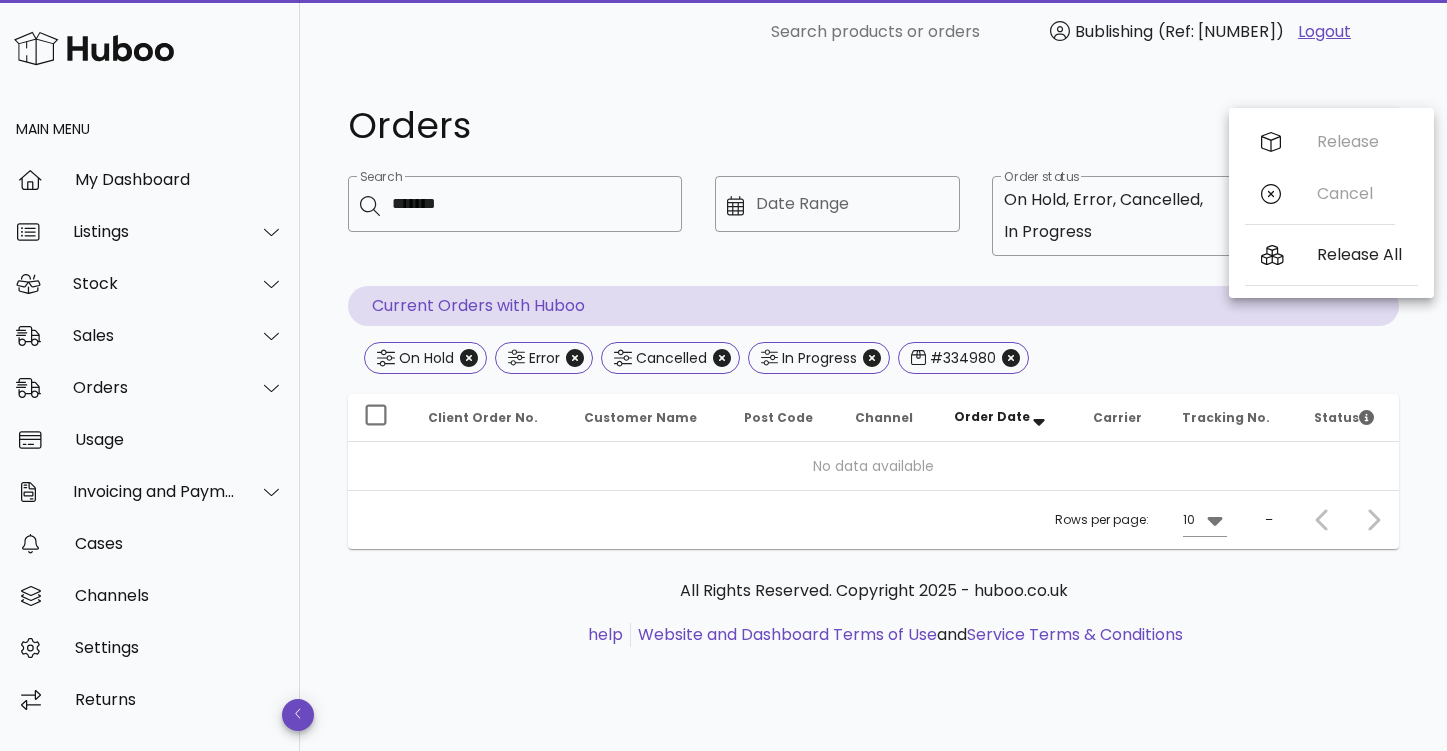 type 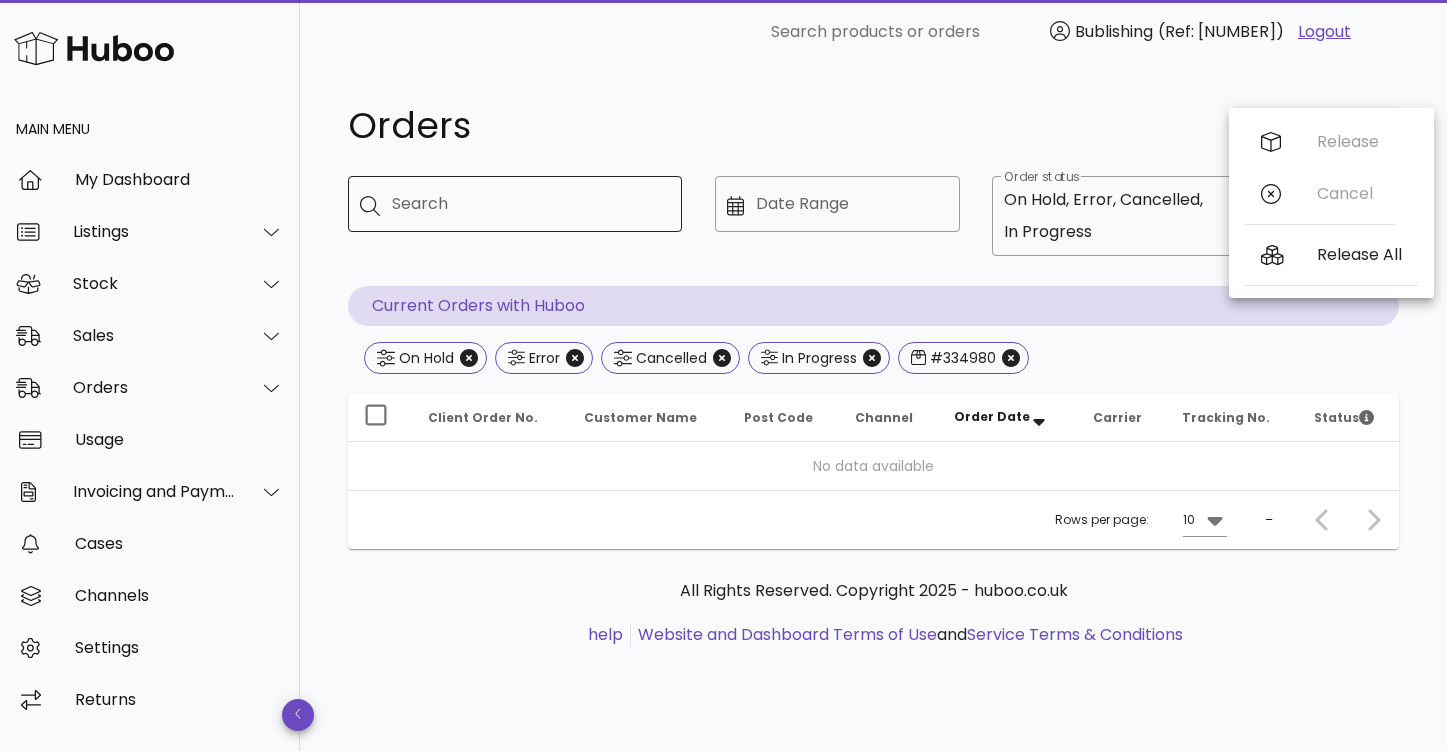 click on "Search" at bounding box center (529, 204) 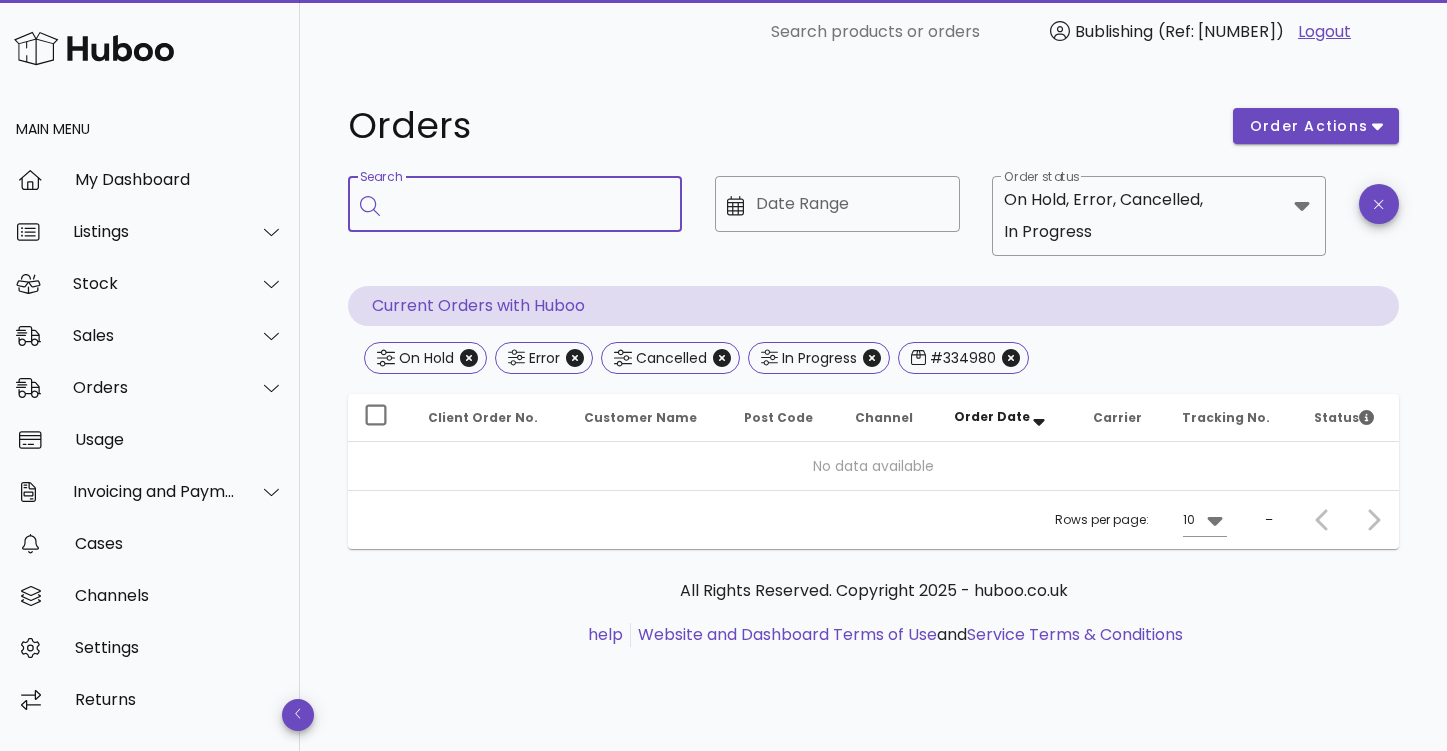 click on "Search" at bounding box center [529, 204] 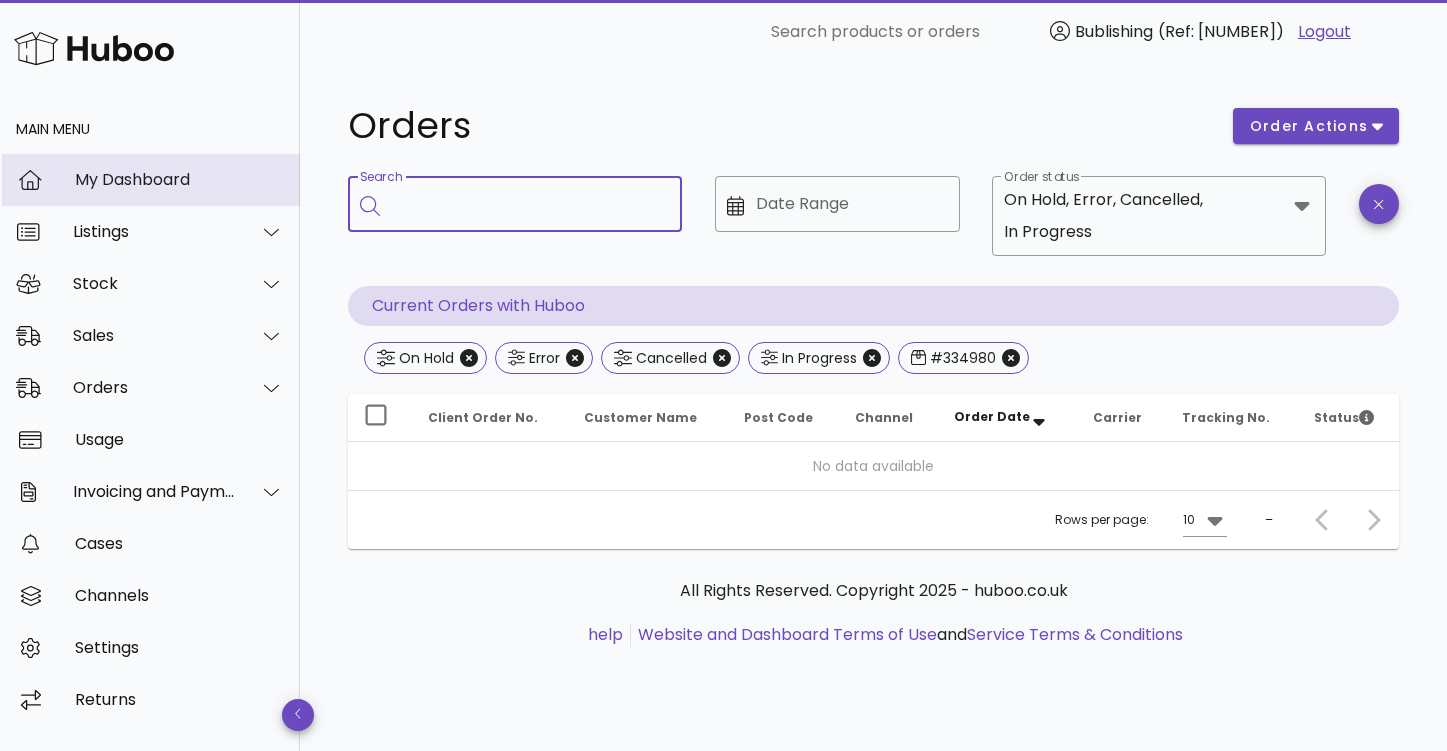 click on "My Dashboard" at bounding box center (179, 179) 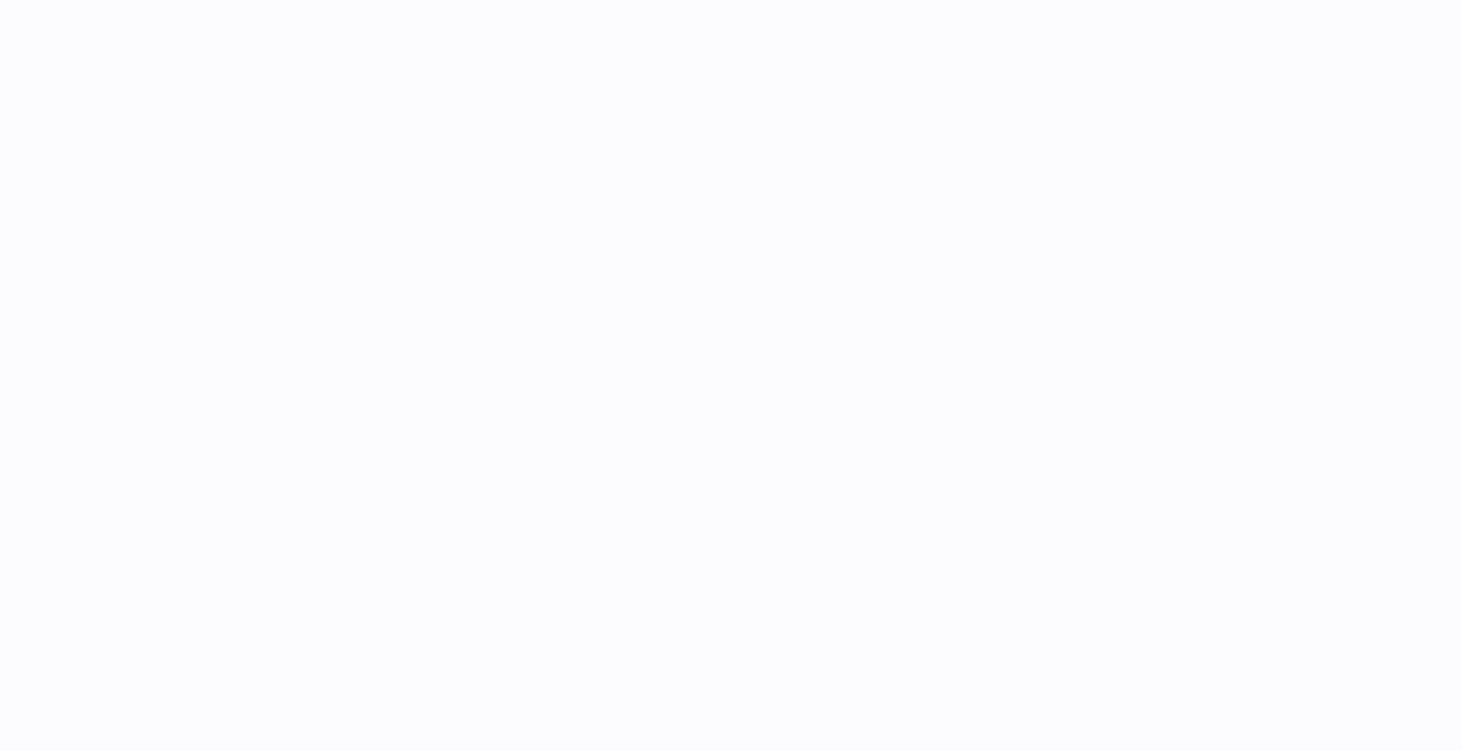scroll, scrollTop: 0, scrollLeft: 0, axis: both 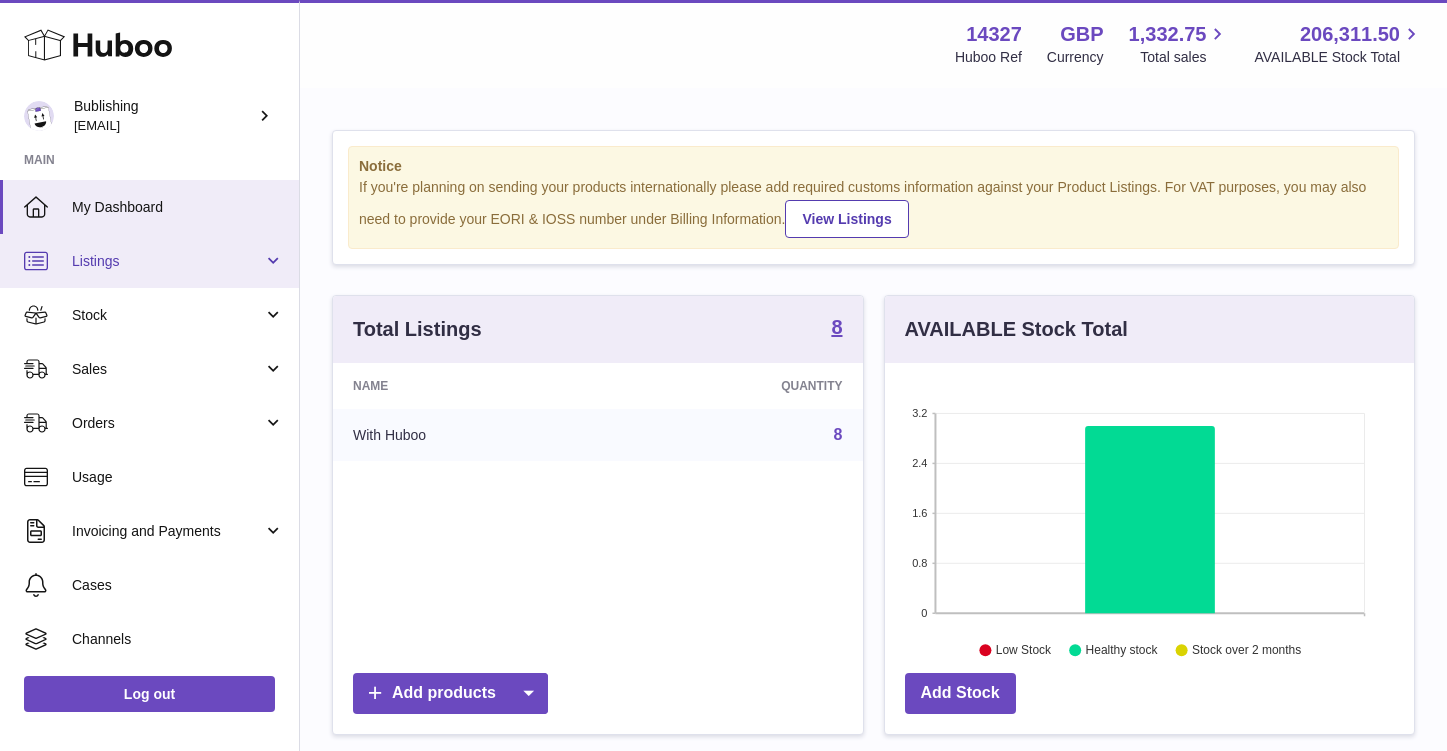 click on "Listings" at bounding box center (167, 261) 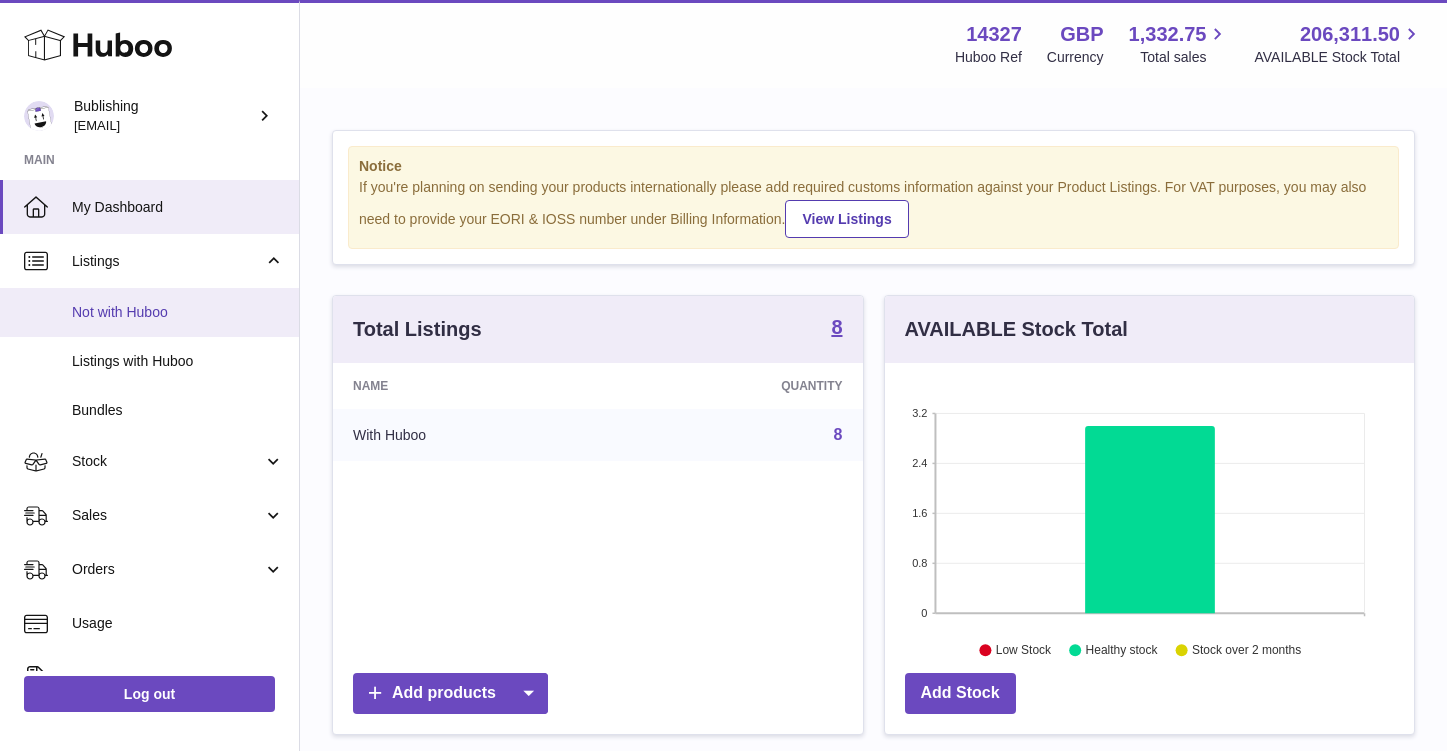 click on "Not with Huboo" at bounding box center [149, 312] 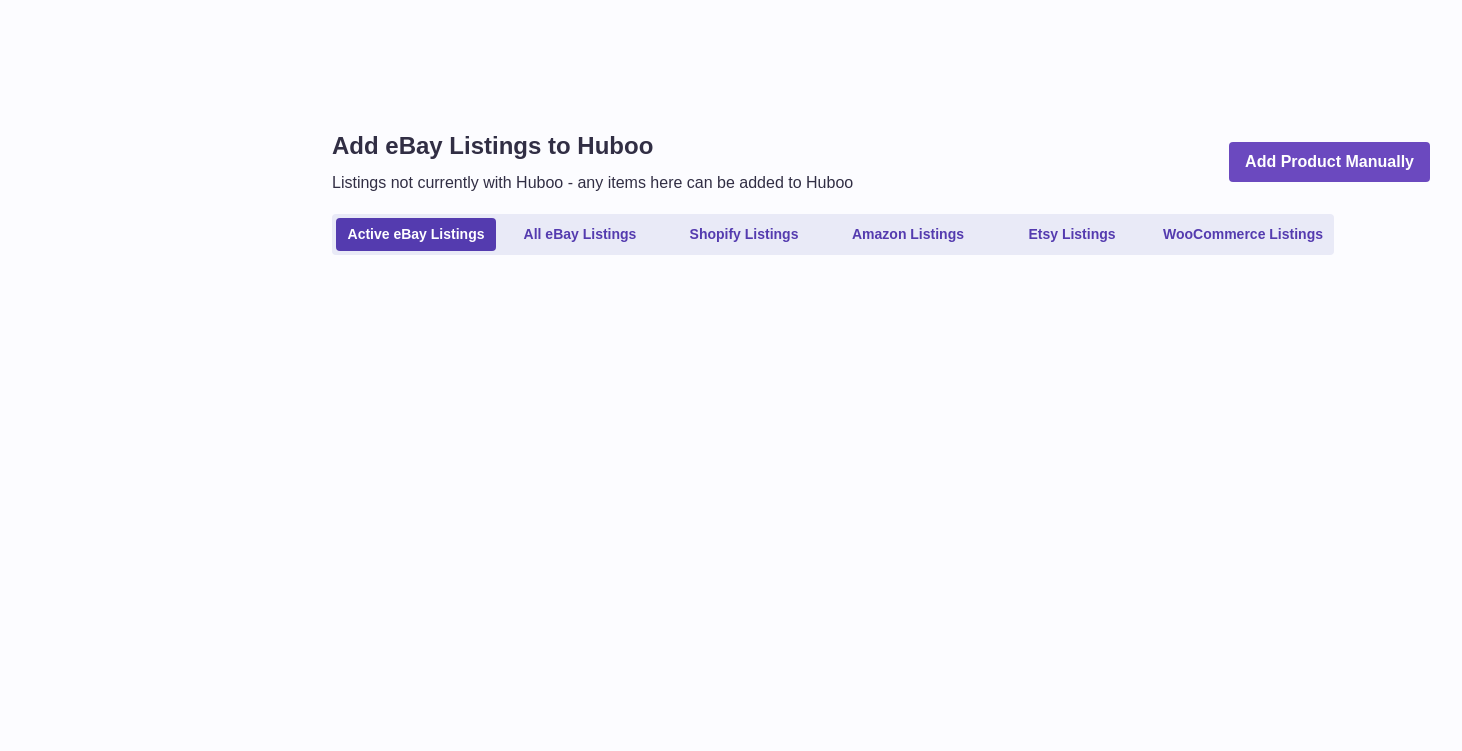 scroll, scrollTop: 0, scrollLeft: 0, axis: both 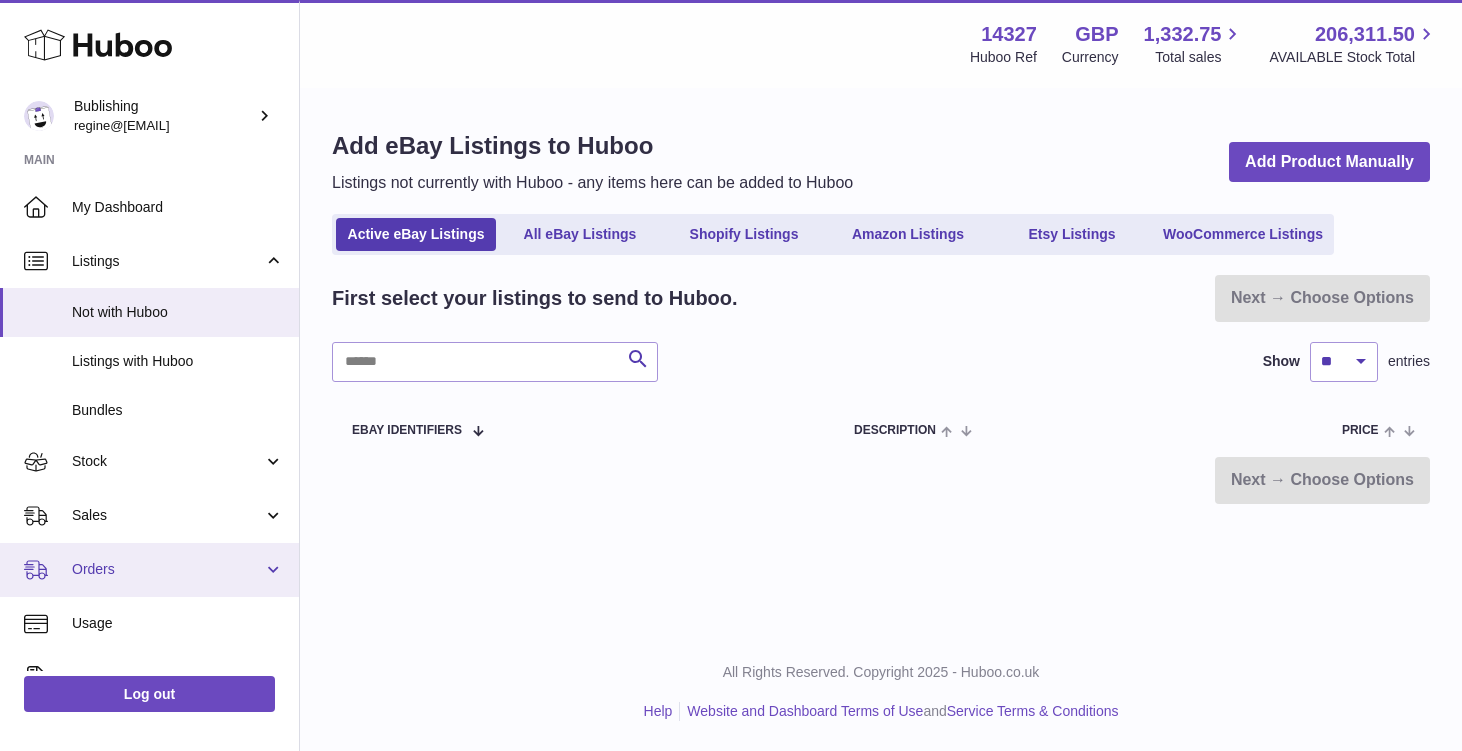 click on "Orders" at bounding box center (149, 570) 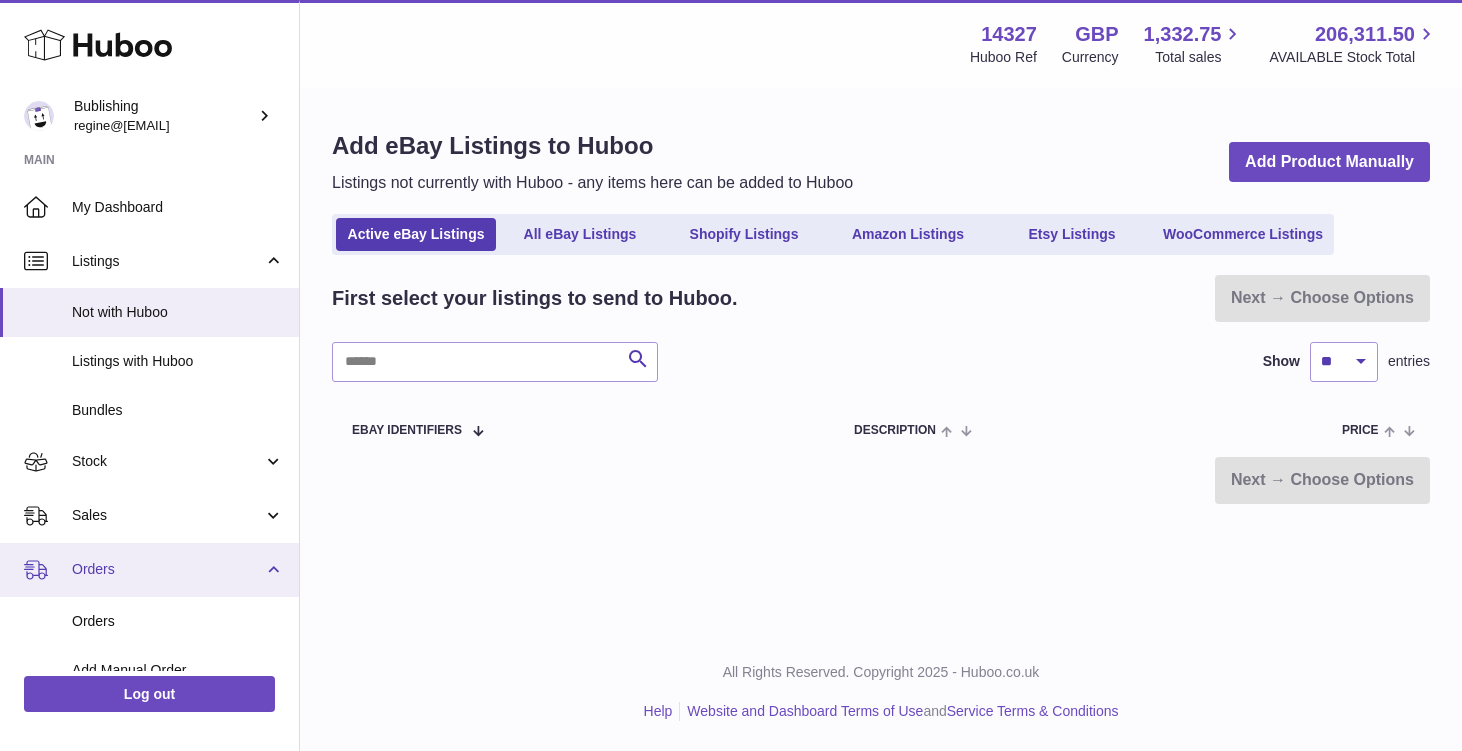 click on "Orders" at bounding box center [149, 570] 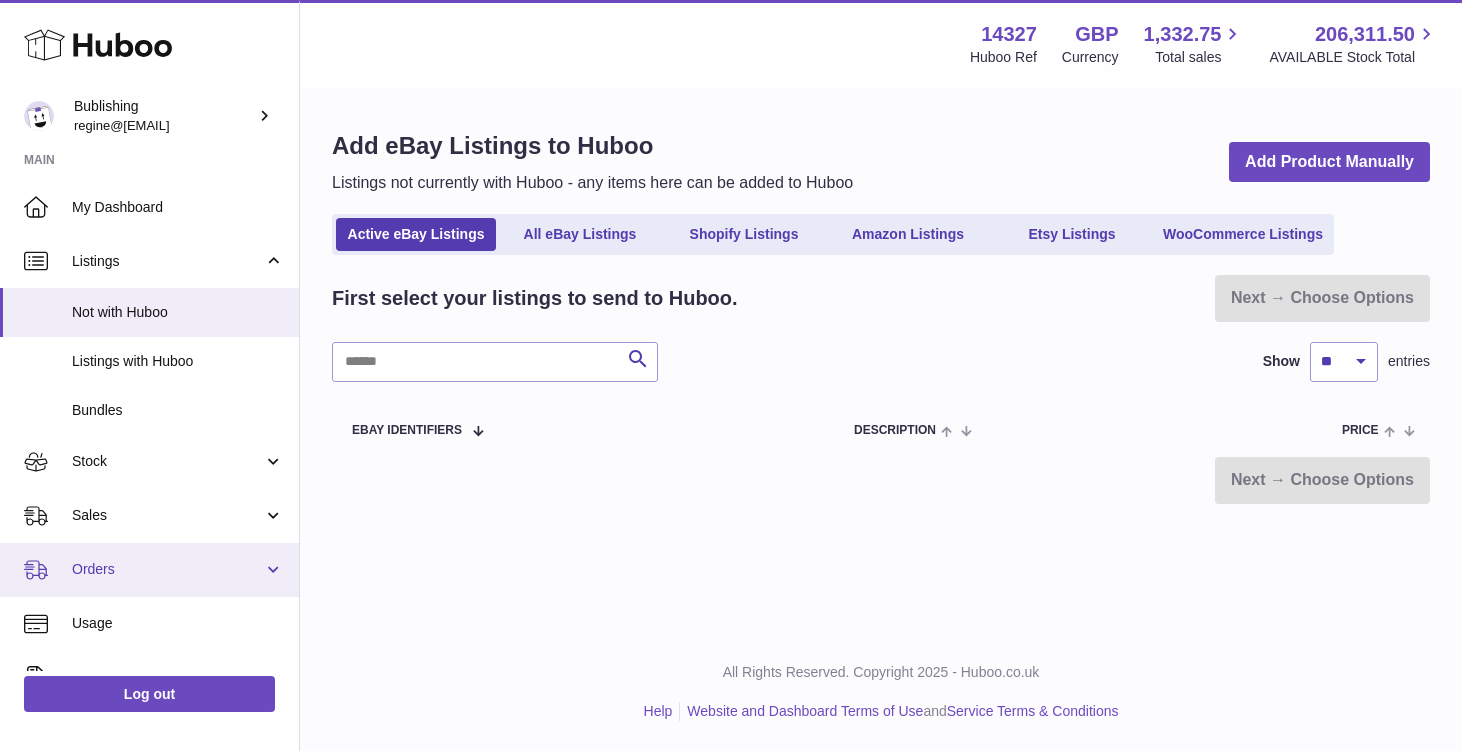 click on "Orders" at bounding box center (167, 569) 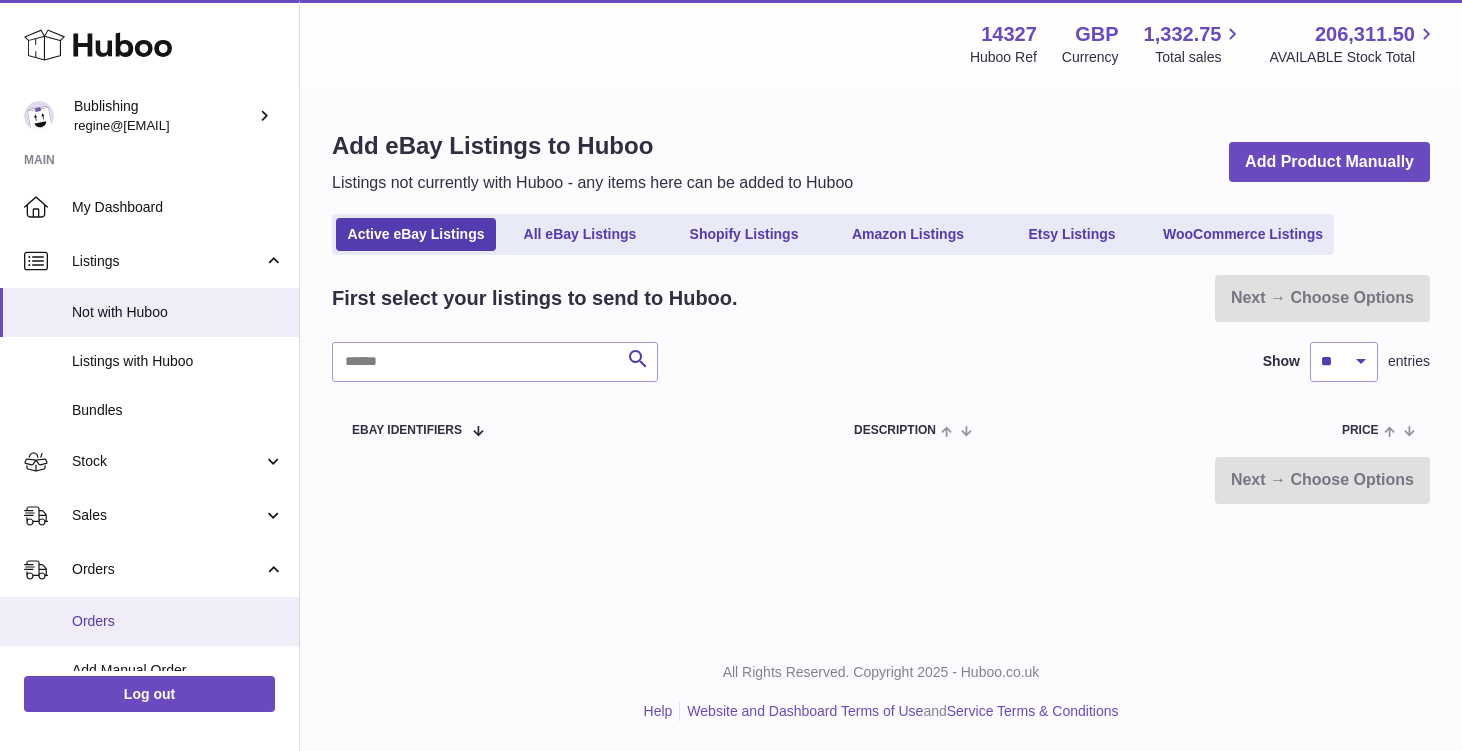 click on "Orders" at bounding box center [178, 621] 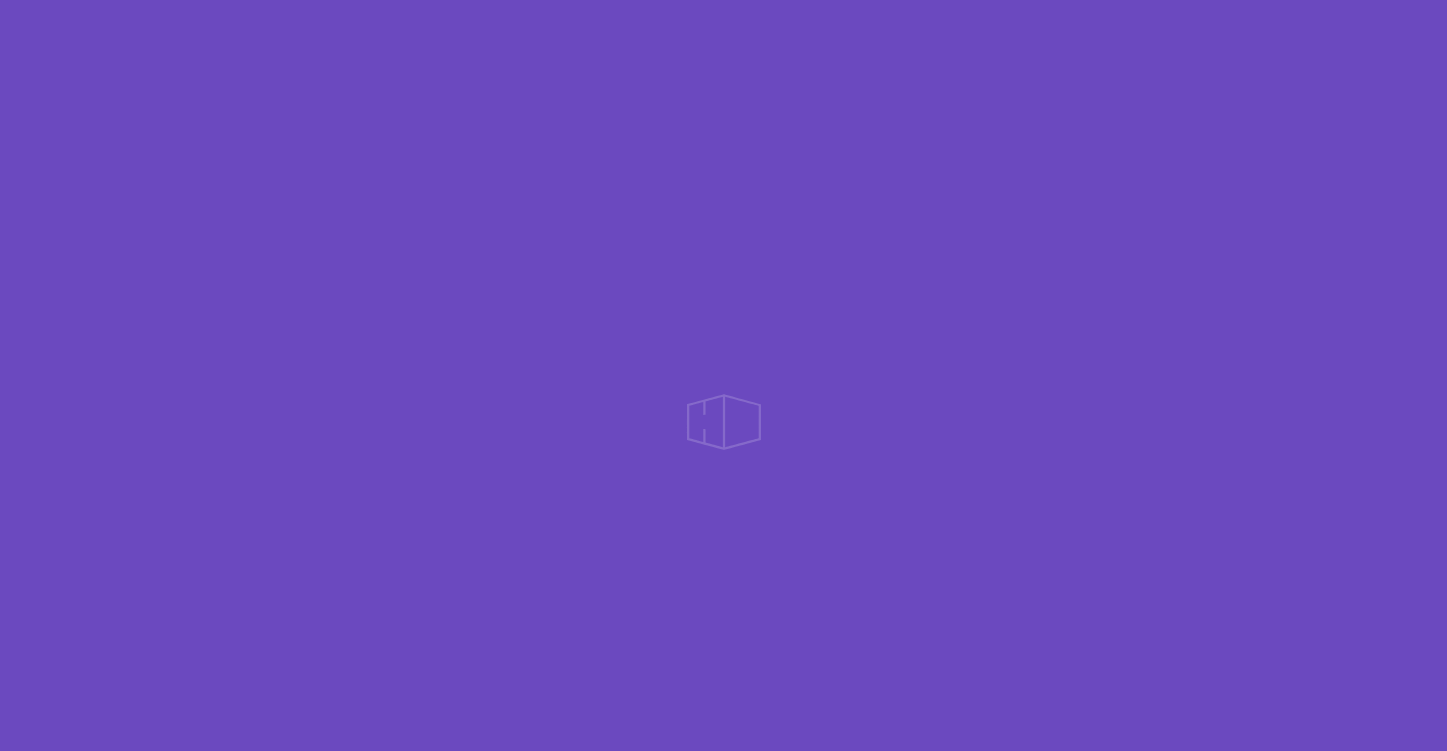 scroll, scrollTop: 0, scrollLeft: 0, axis: both 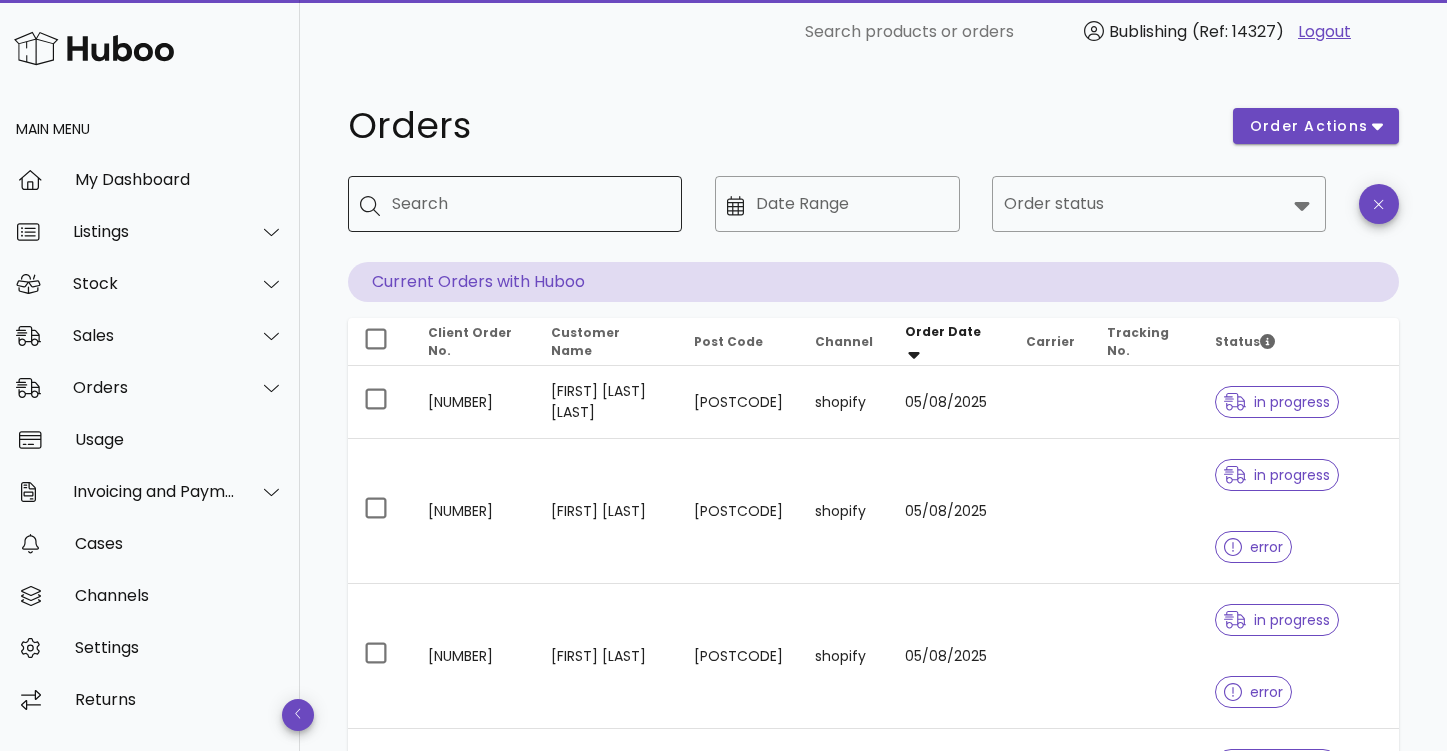 click on "Search" at bounding box center [529, 204] 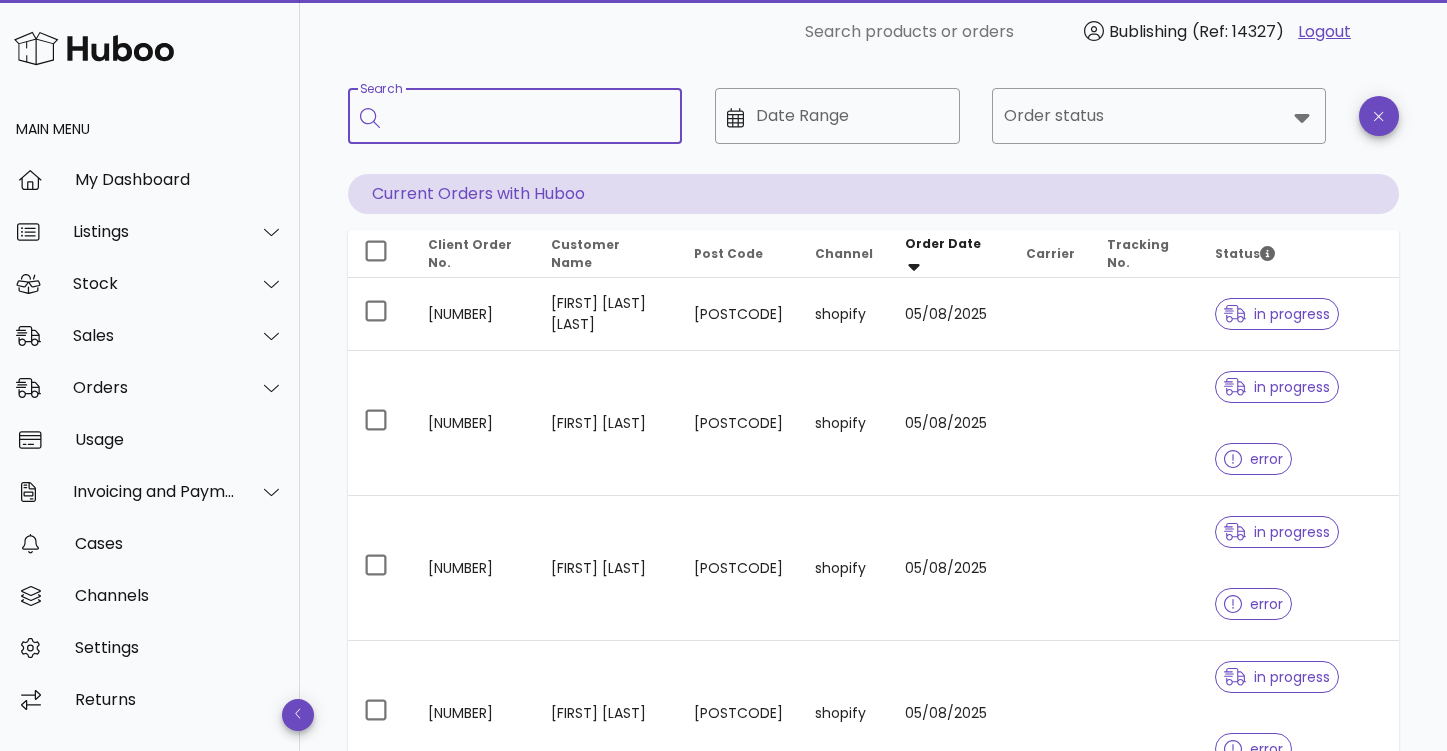 scroll, scrollTop: 89, scrollLeft: 0, axis: vertical 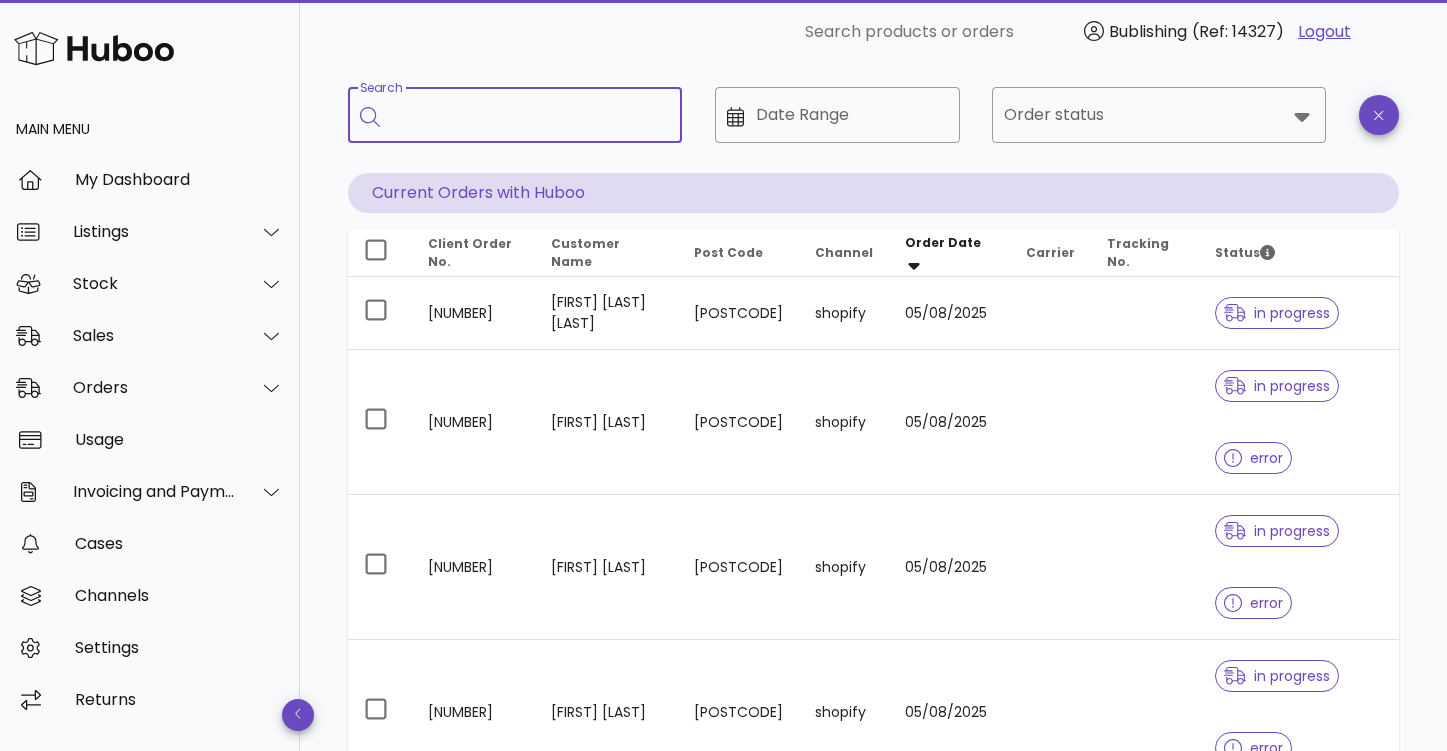 paste on "*******" 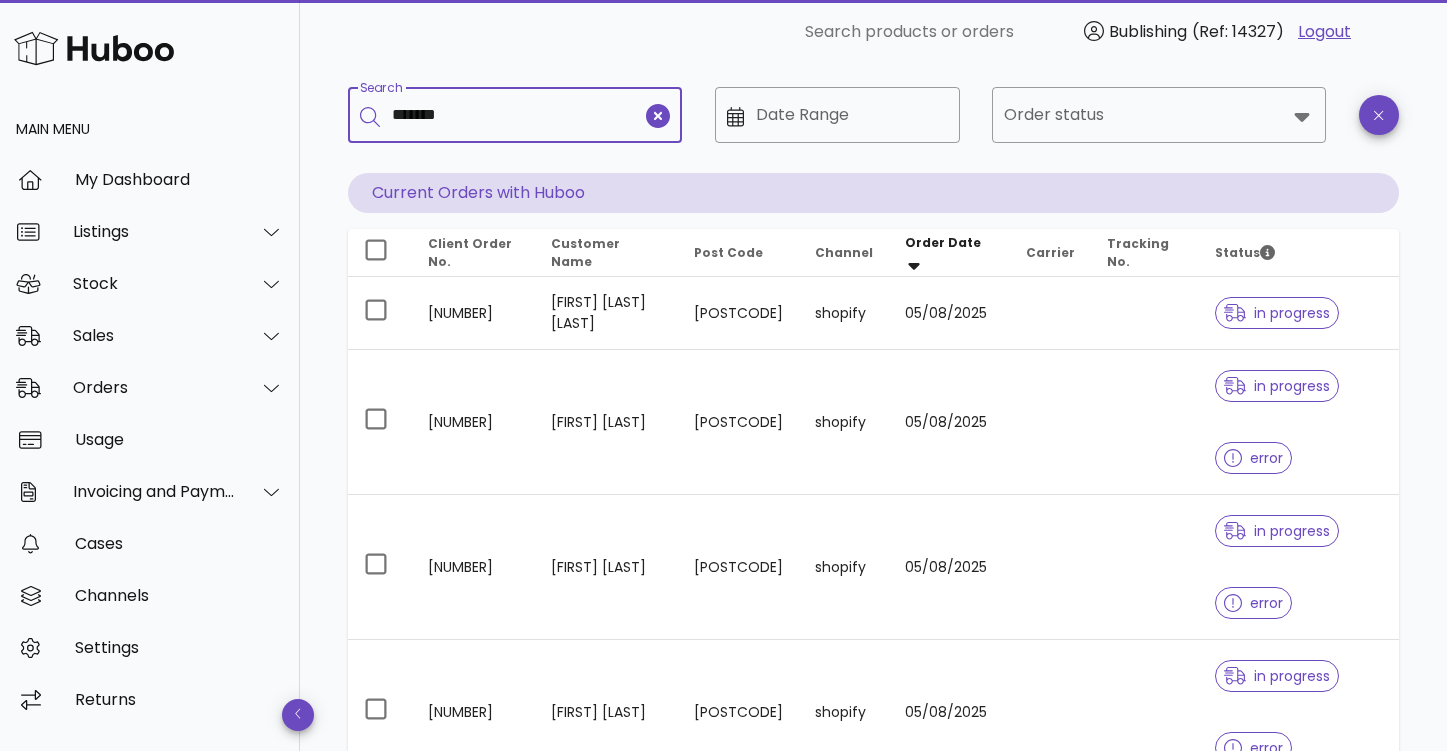 click on "*******" at bounding box center [517, 115] 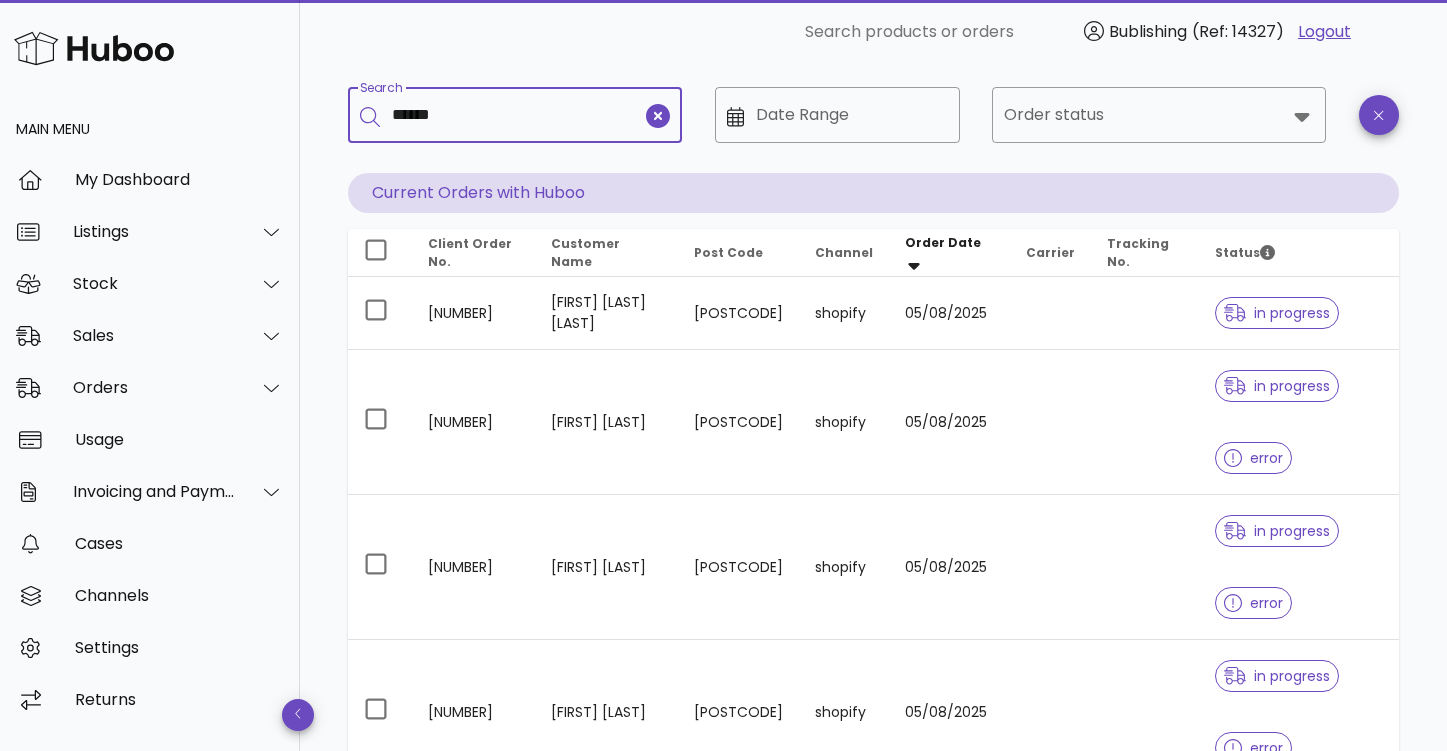 type on "******" 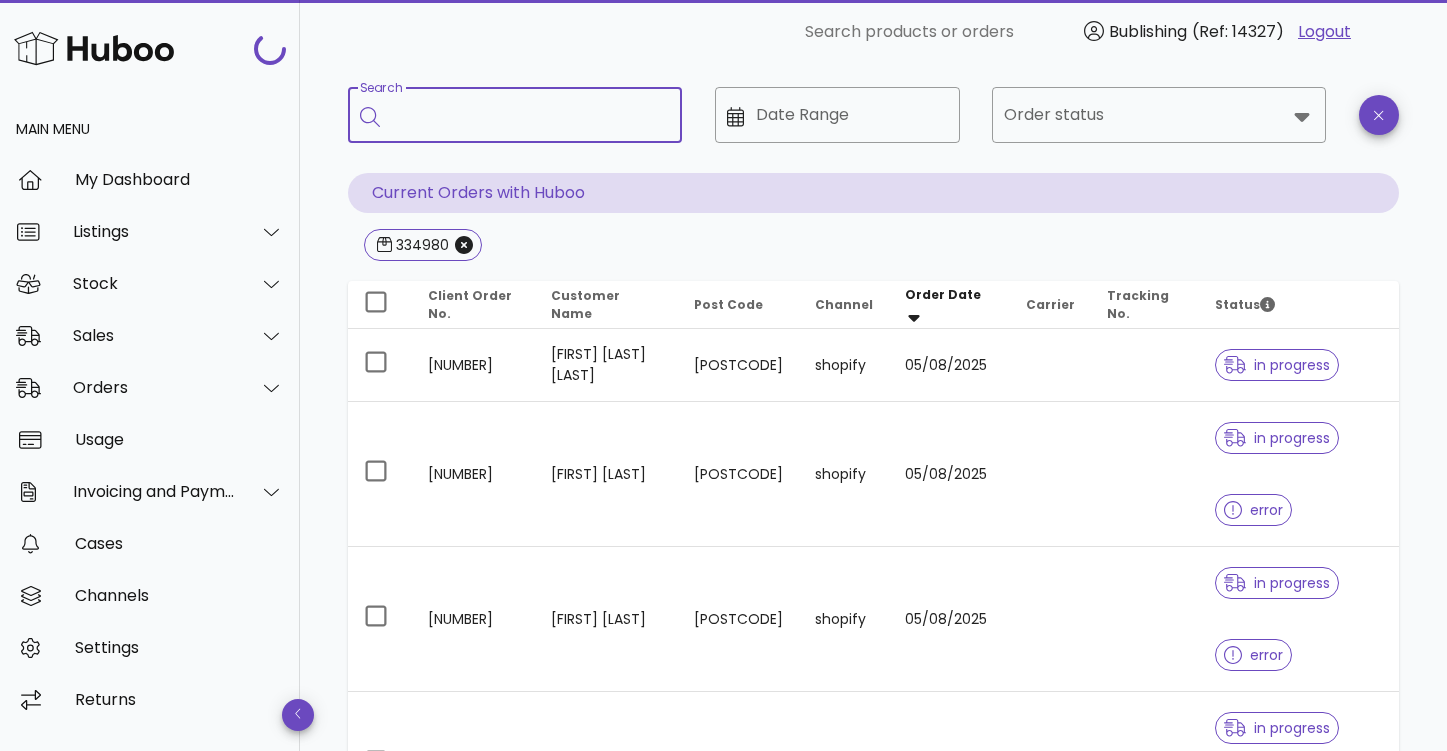 scroll, scrollTop: 0, scrollLeft: 0, axis: both 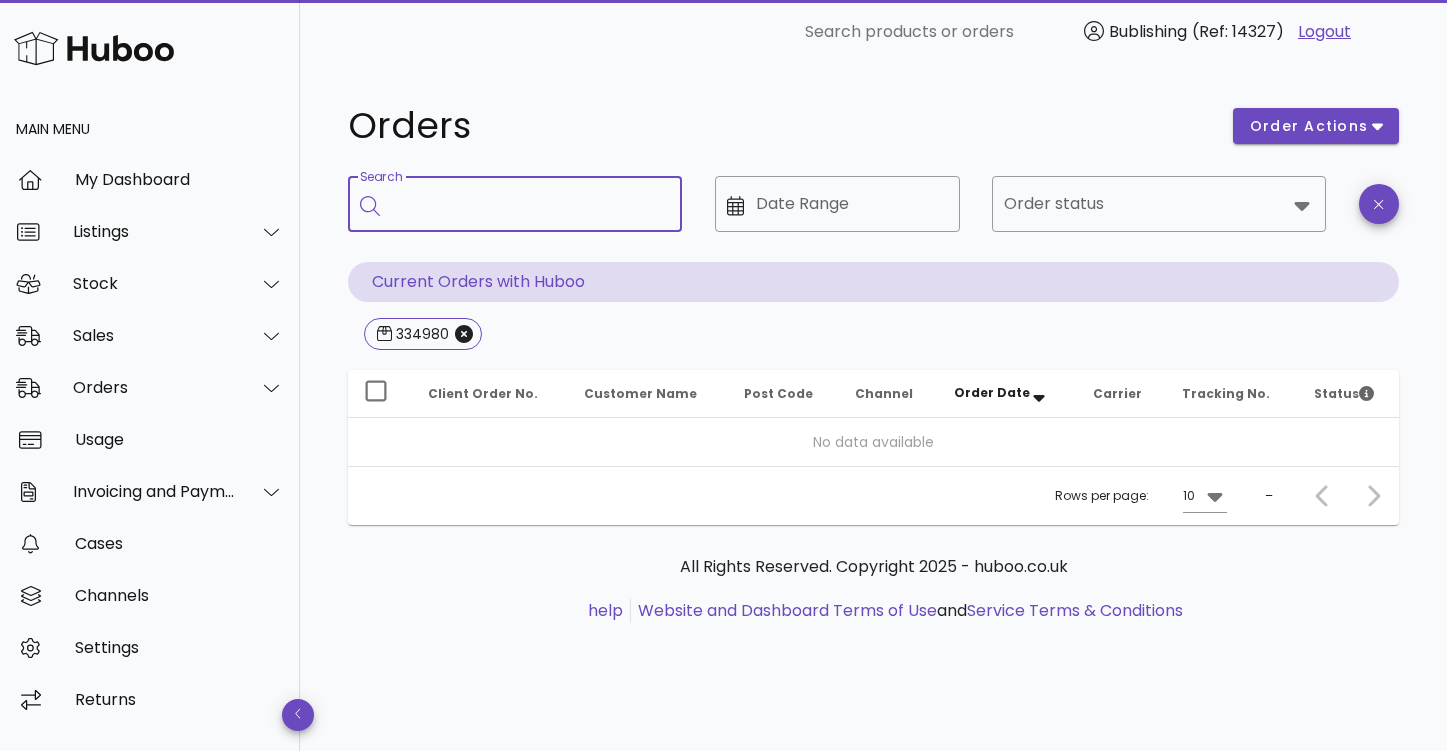 click on "Search" at bounding box center (529, 204) 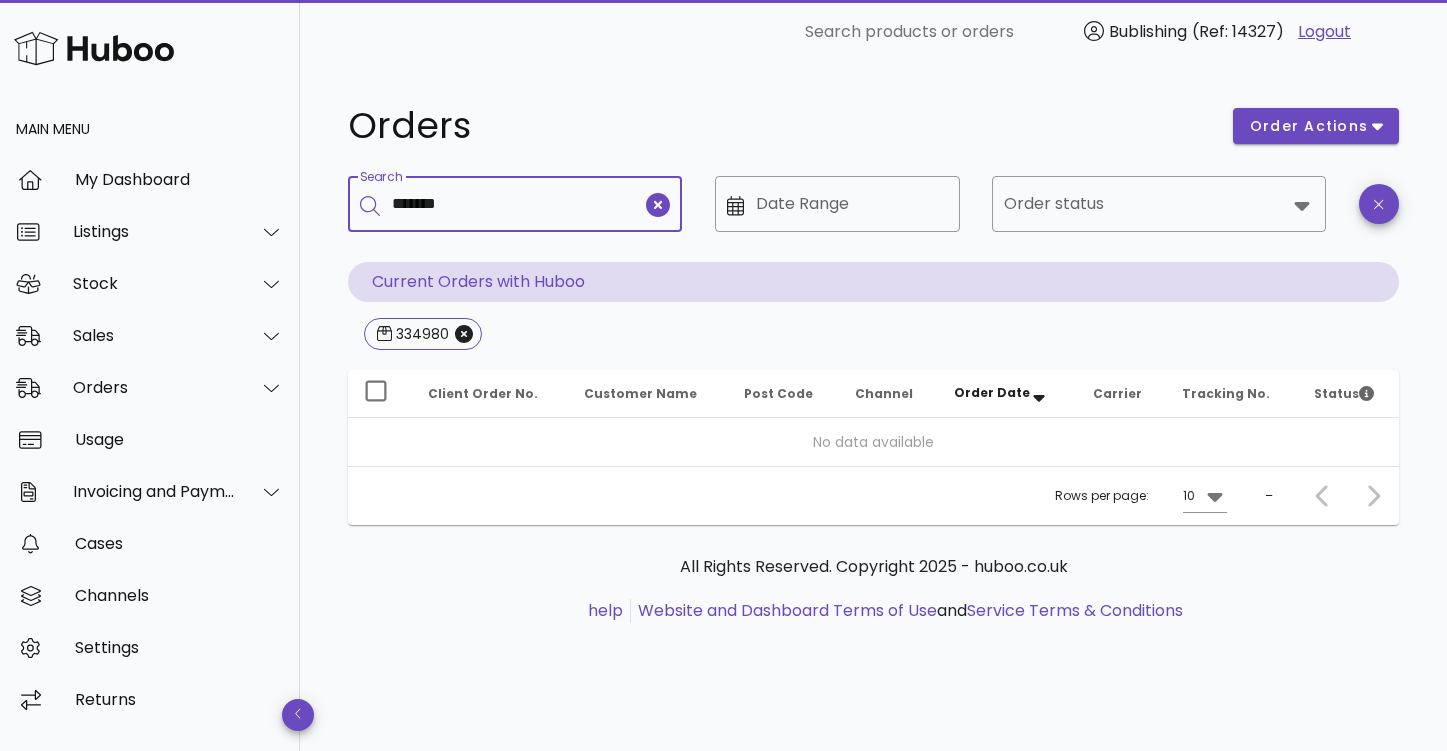 type on "*******" 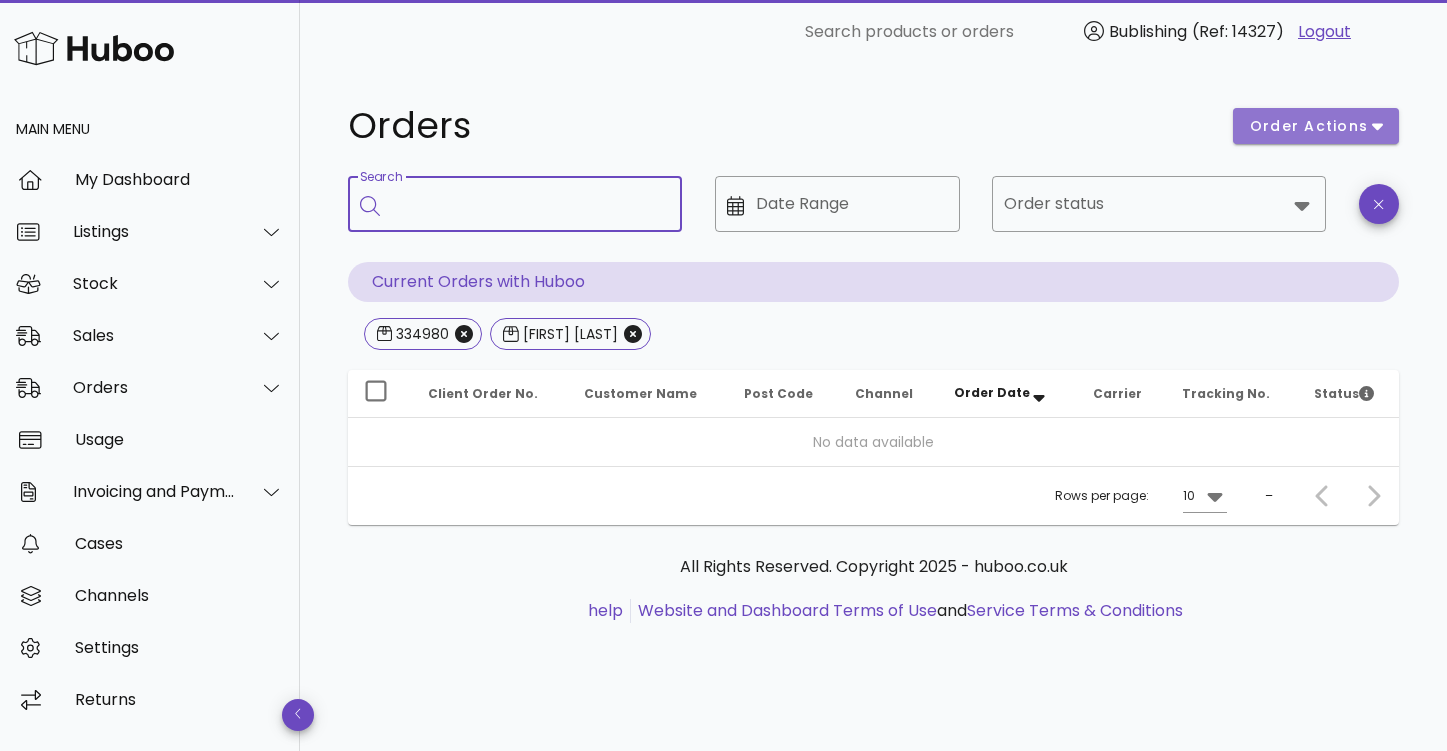 click on "order actions" at bounding box center [1309, 126] 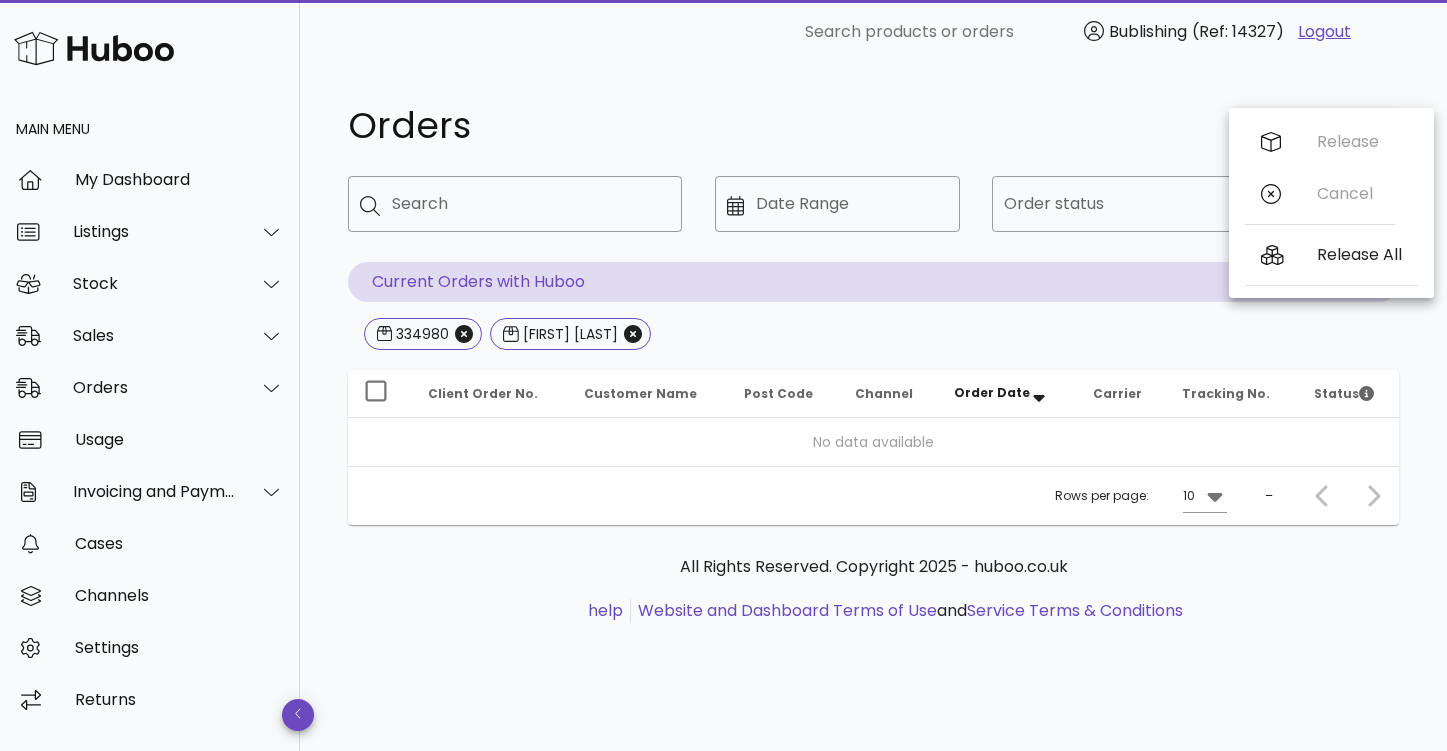 click at bounding box center (1369, 496) 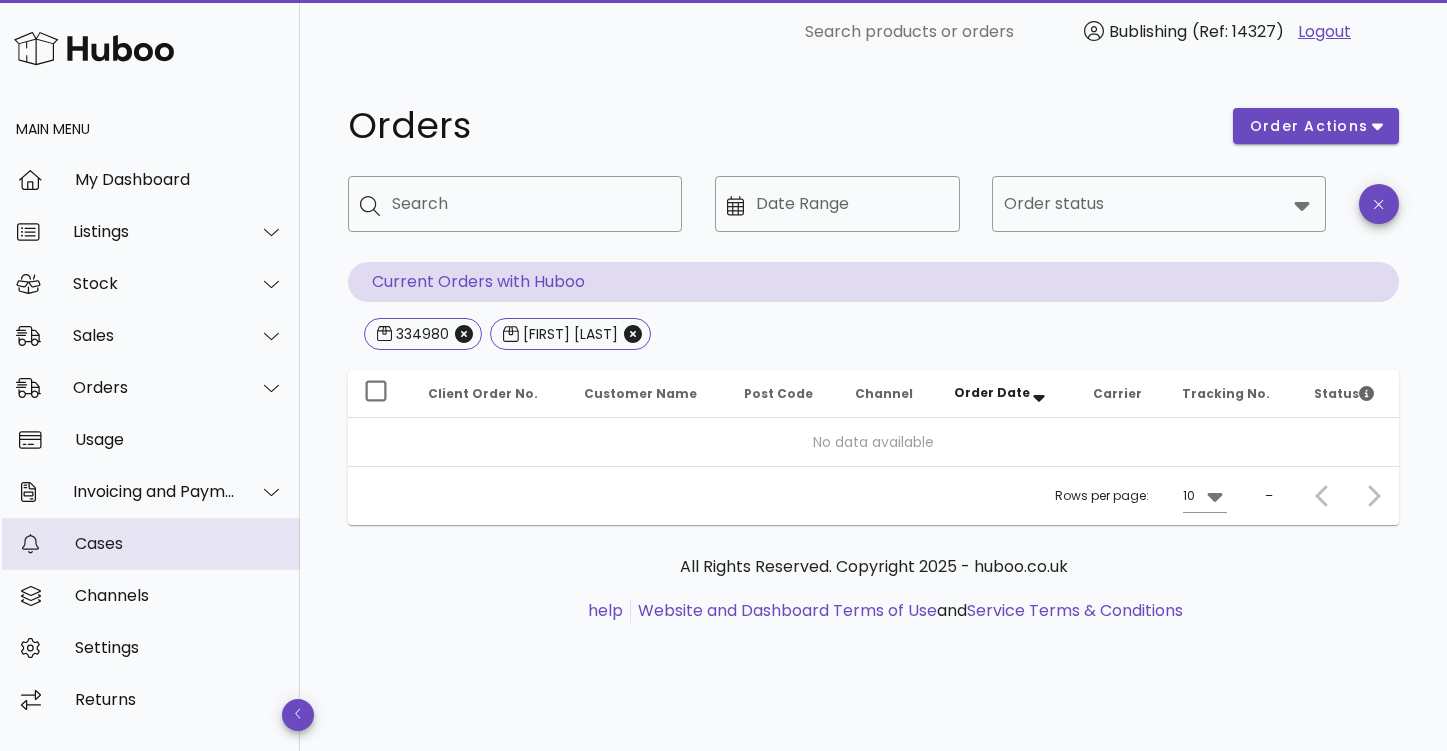 click on "Cases" at bounding box center [179, 543] 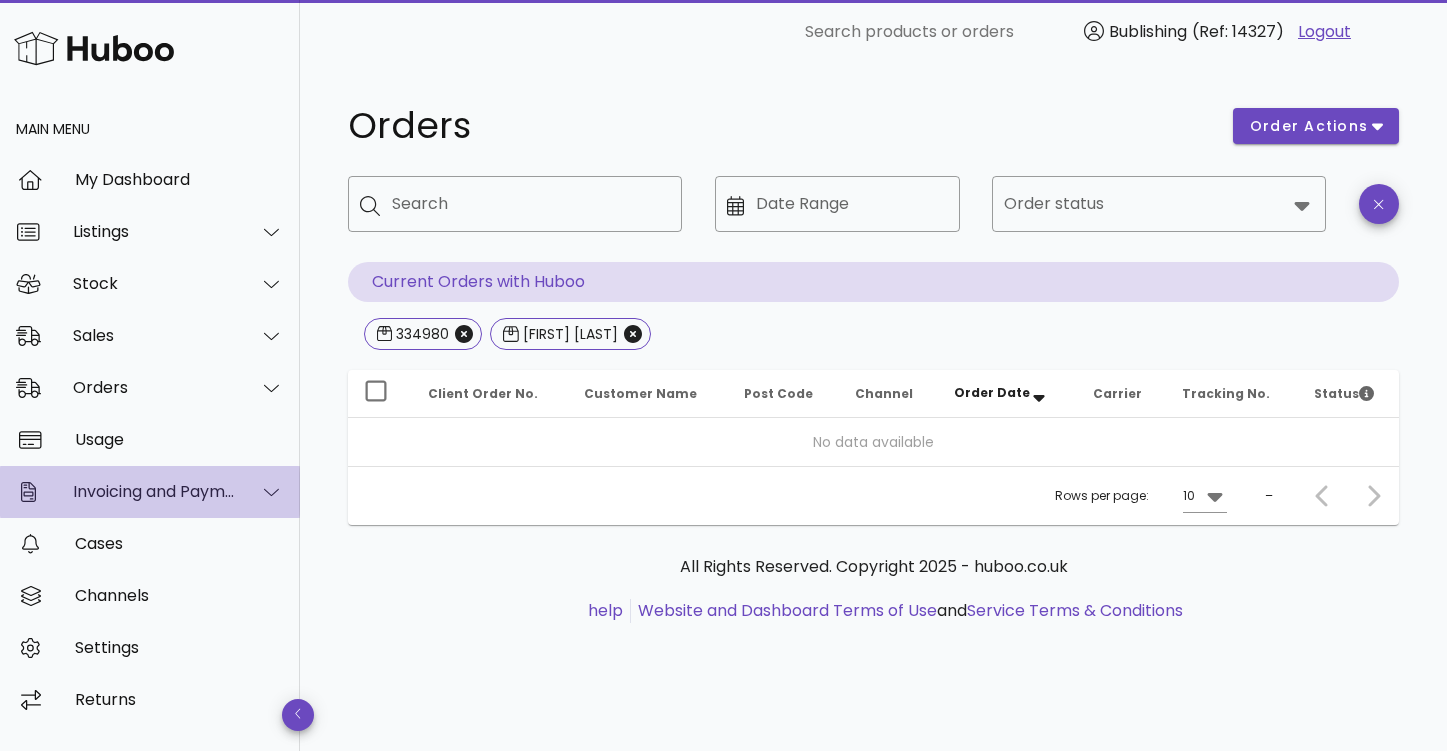 click 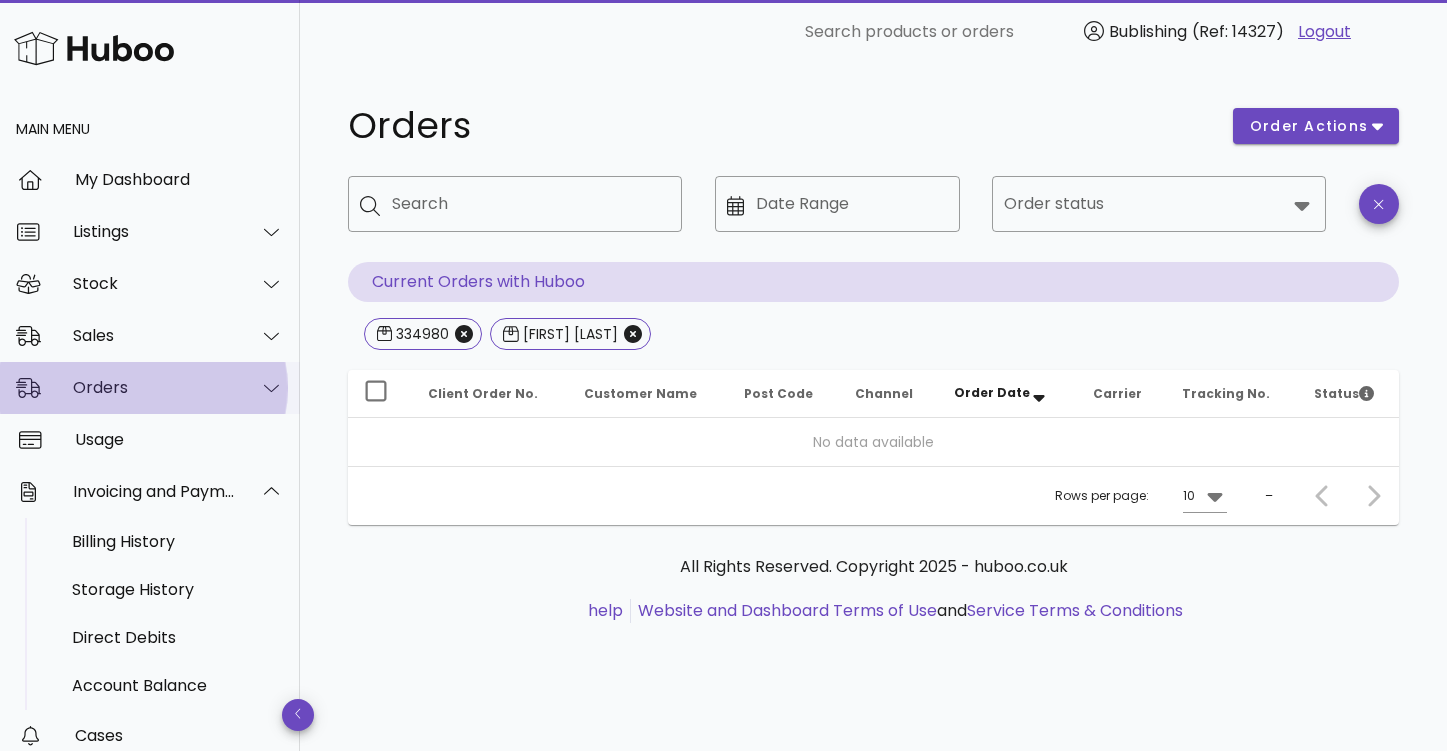 click 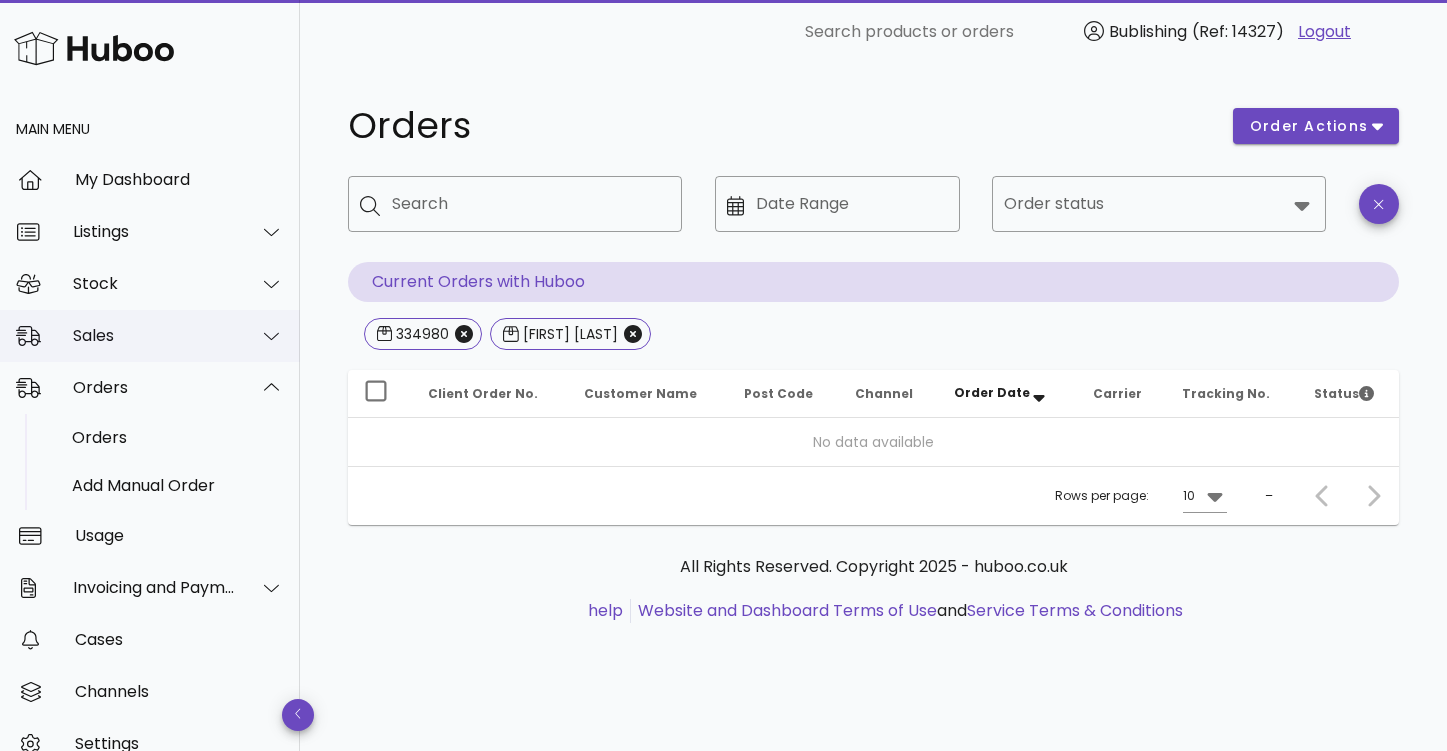 click at bounding box center (271, 336) 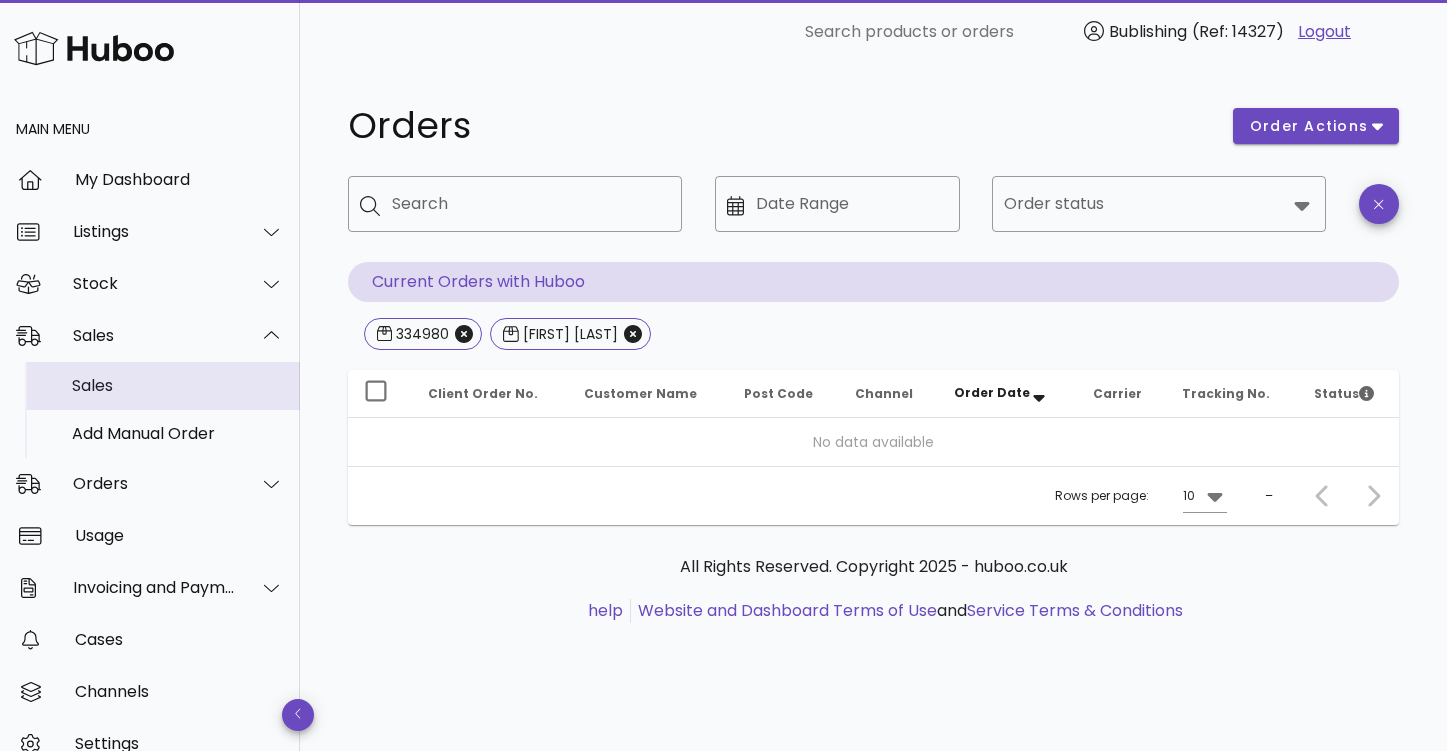 click on "Sales" at bounding box center [178, 385] 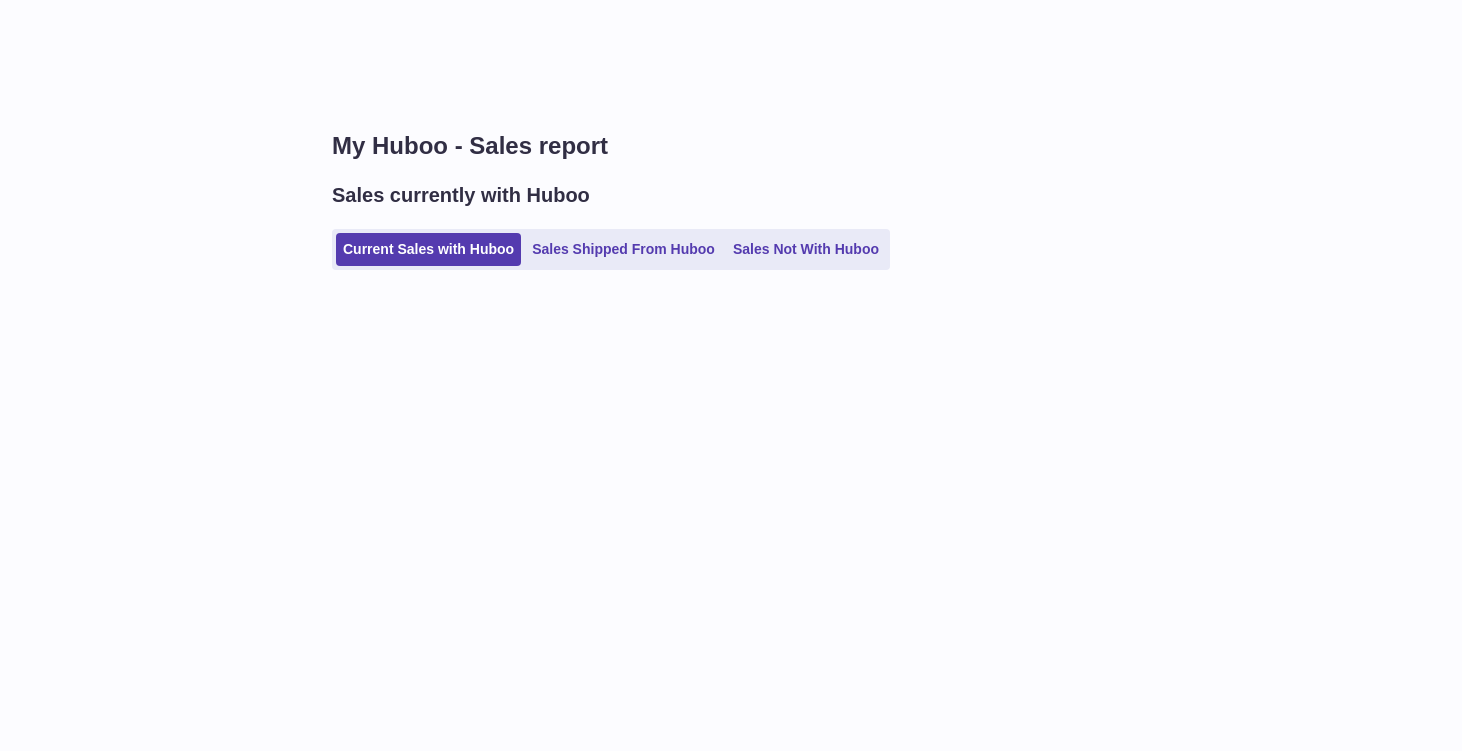 scroll, scrollTop: 0, scrollLeft: 0, axis: both 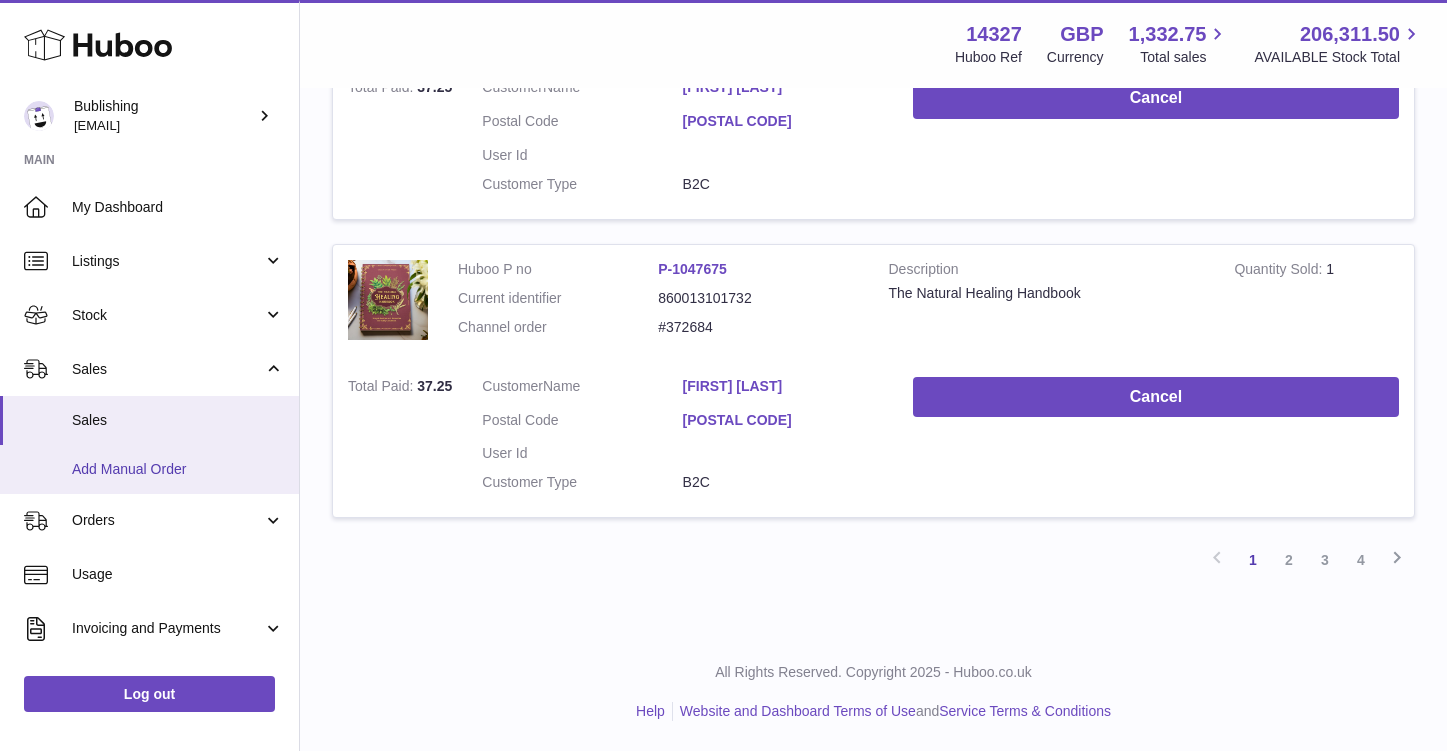 click on "Add Manual Order" at bounding box center [149, 469] 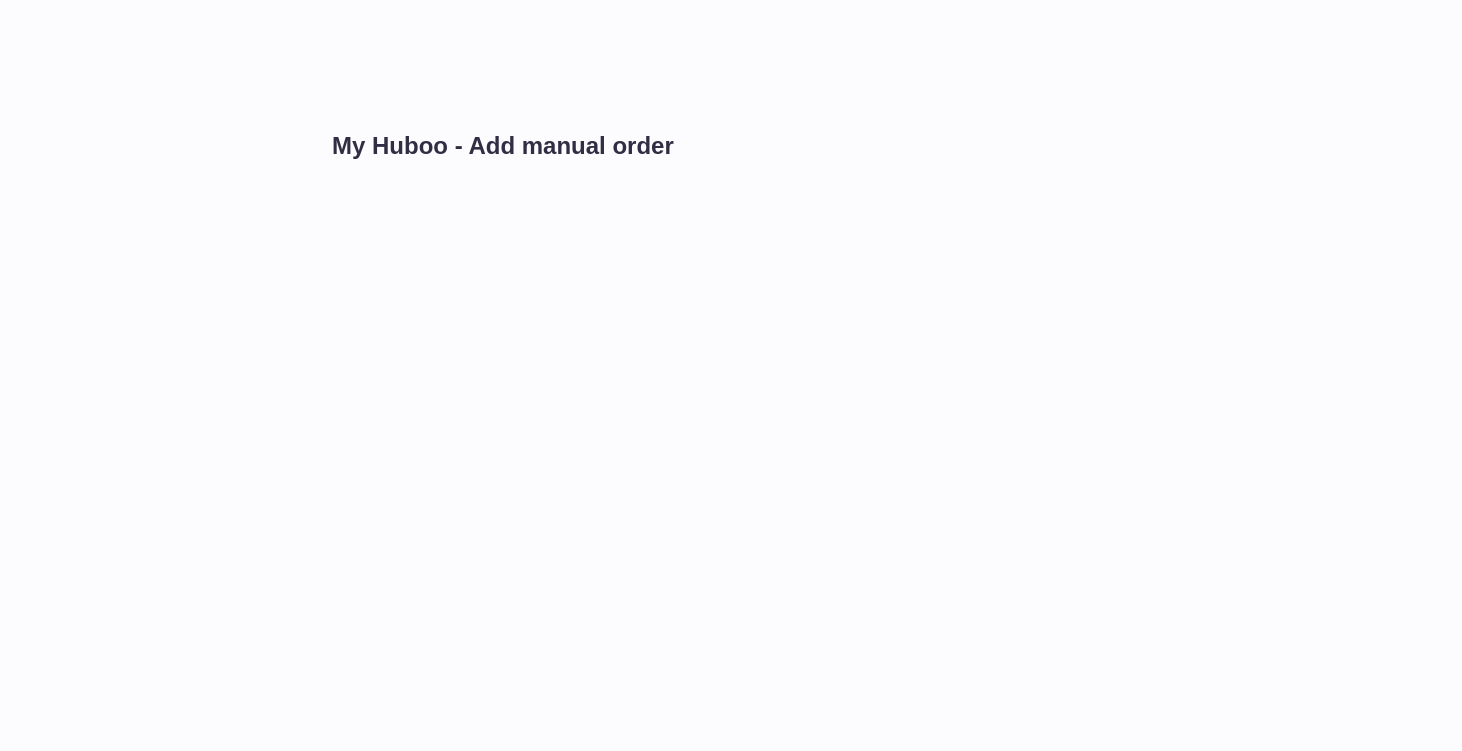 scroll, scrollTop: 0, scrollLeft: 0, axis: both 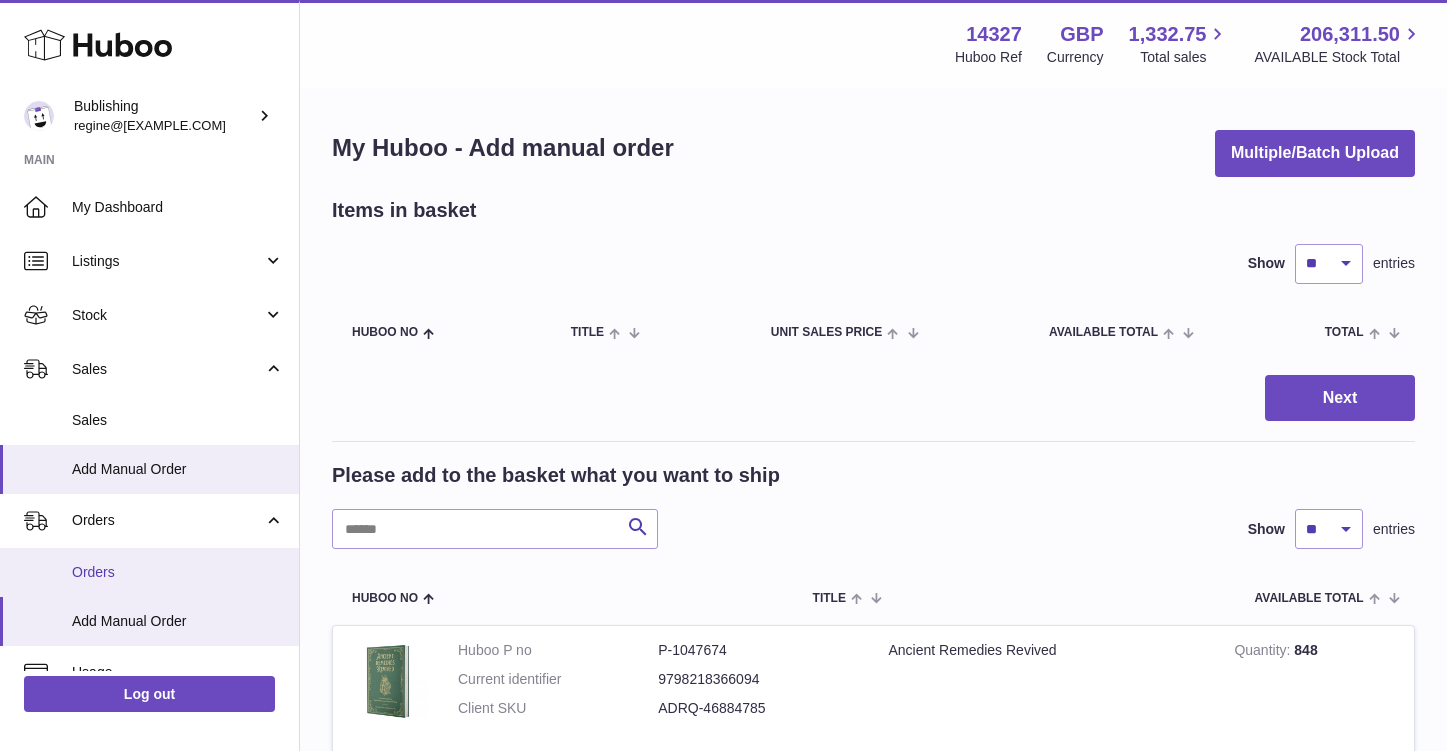 click on "Orders" at bounding box center [178, 572] 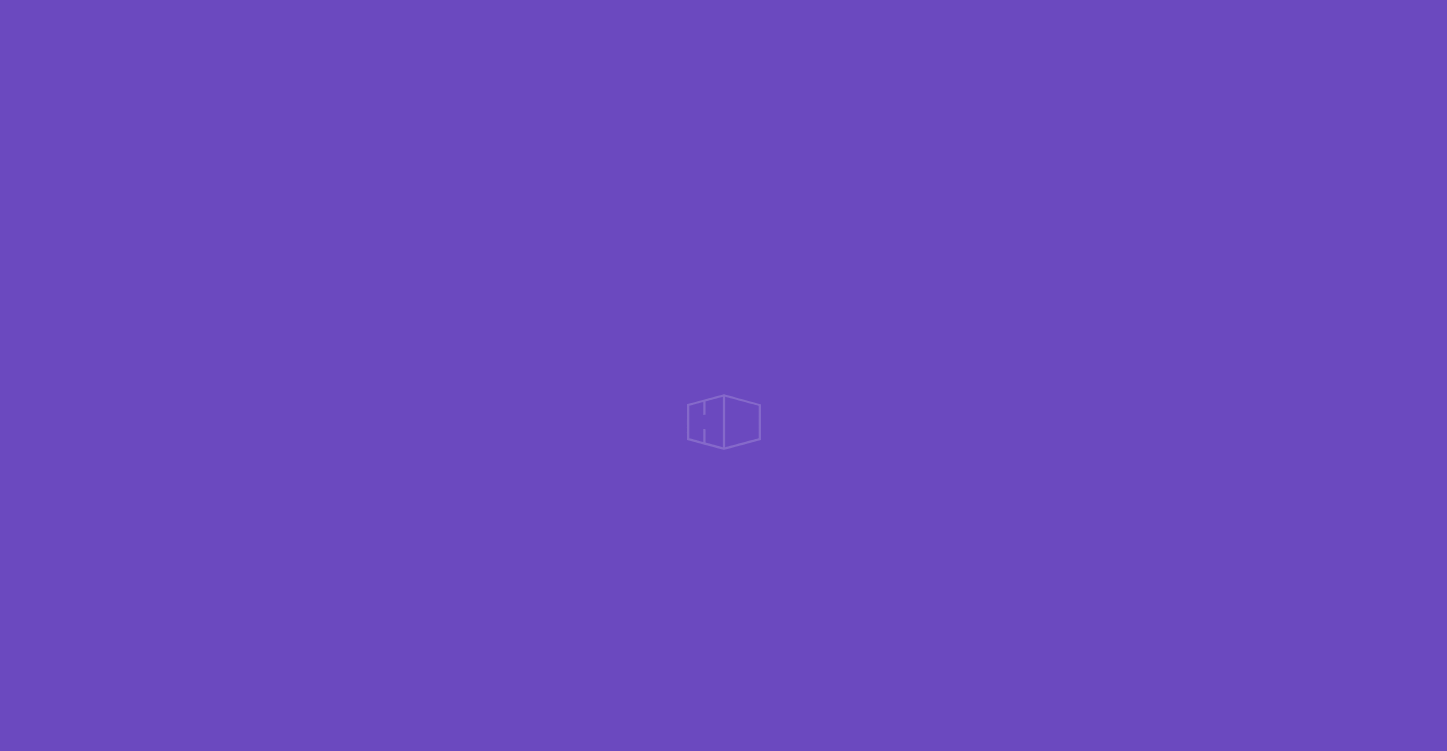 scroll, scrollTop: 0, scrollLeft: 0, axis: both 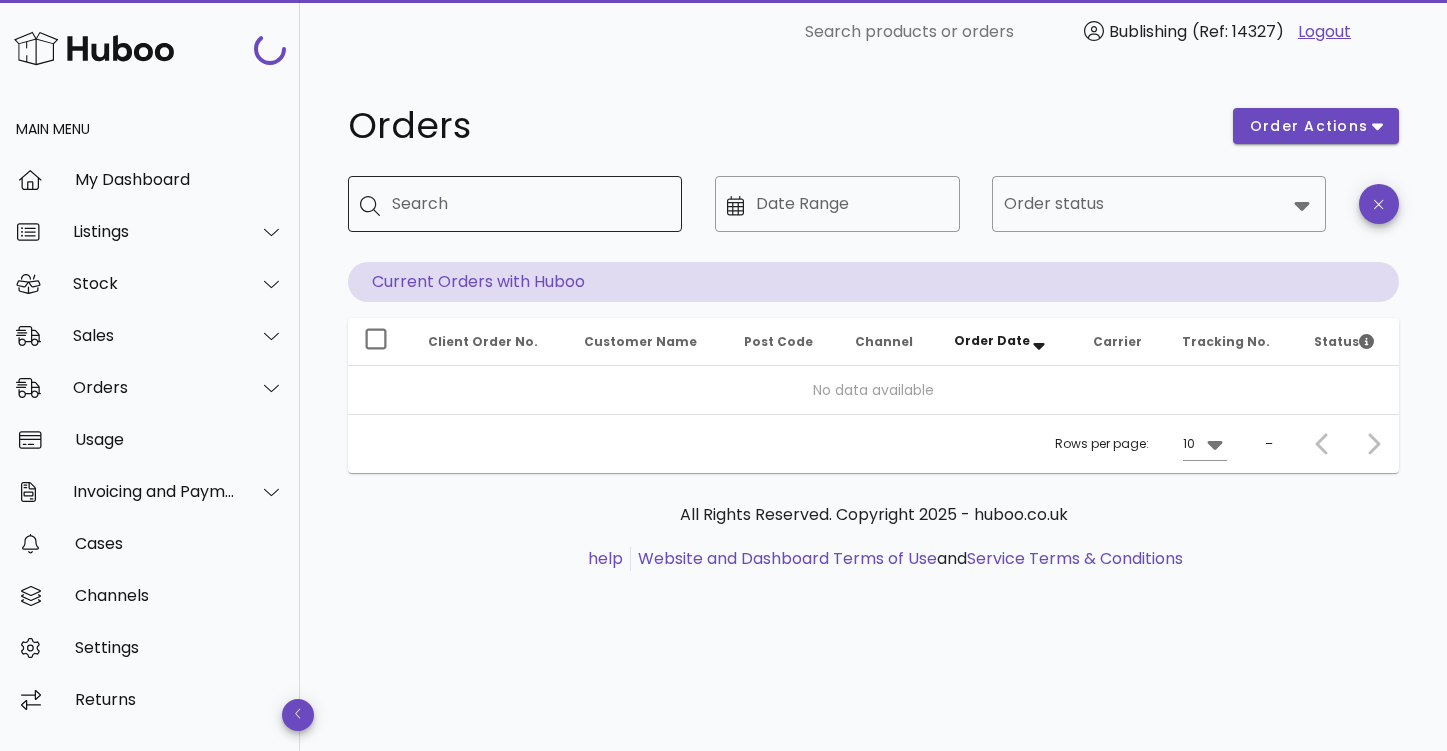 click on "Search" at bounding box center [529, 204] 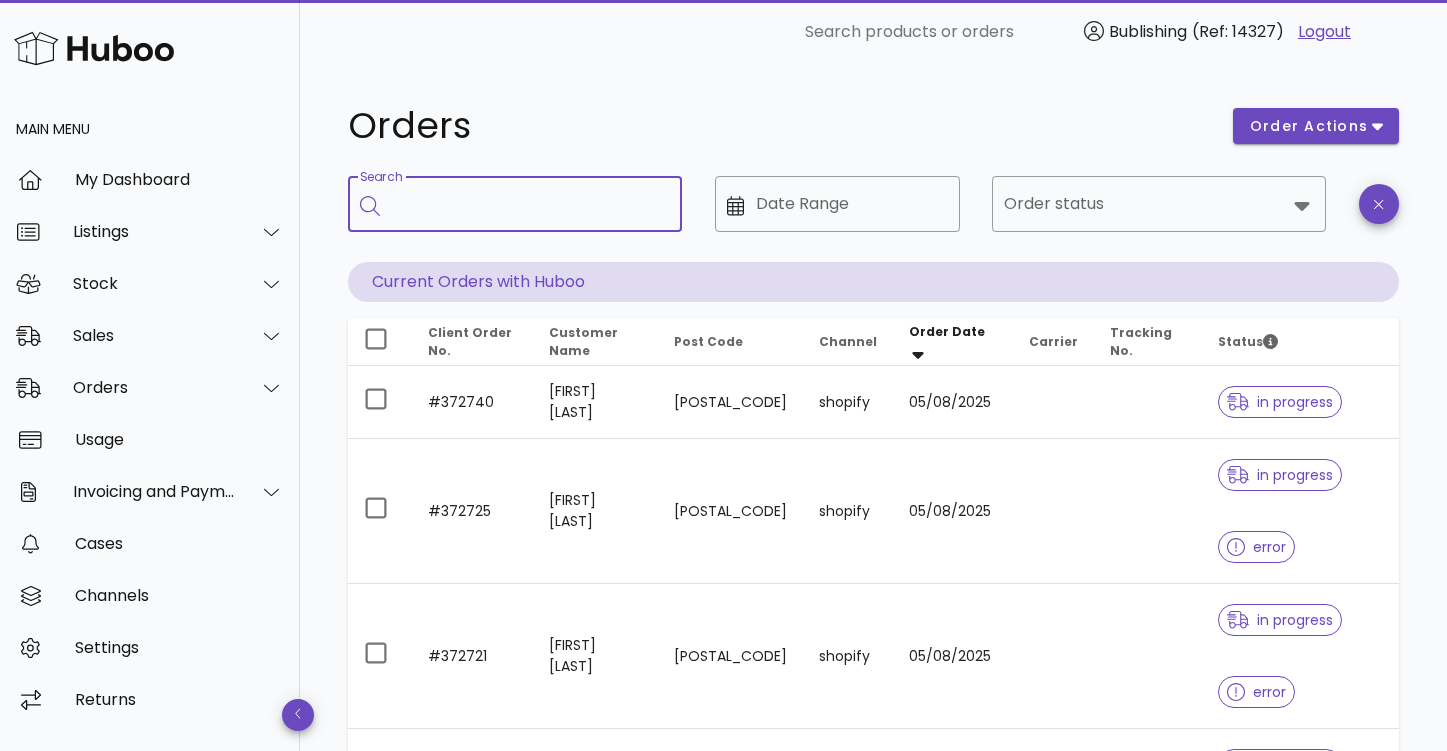 paste on "*******" 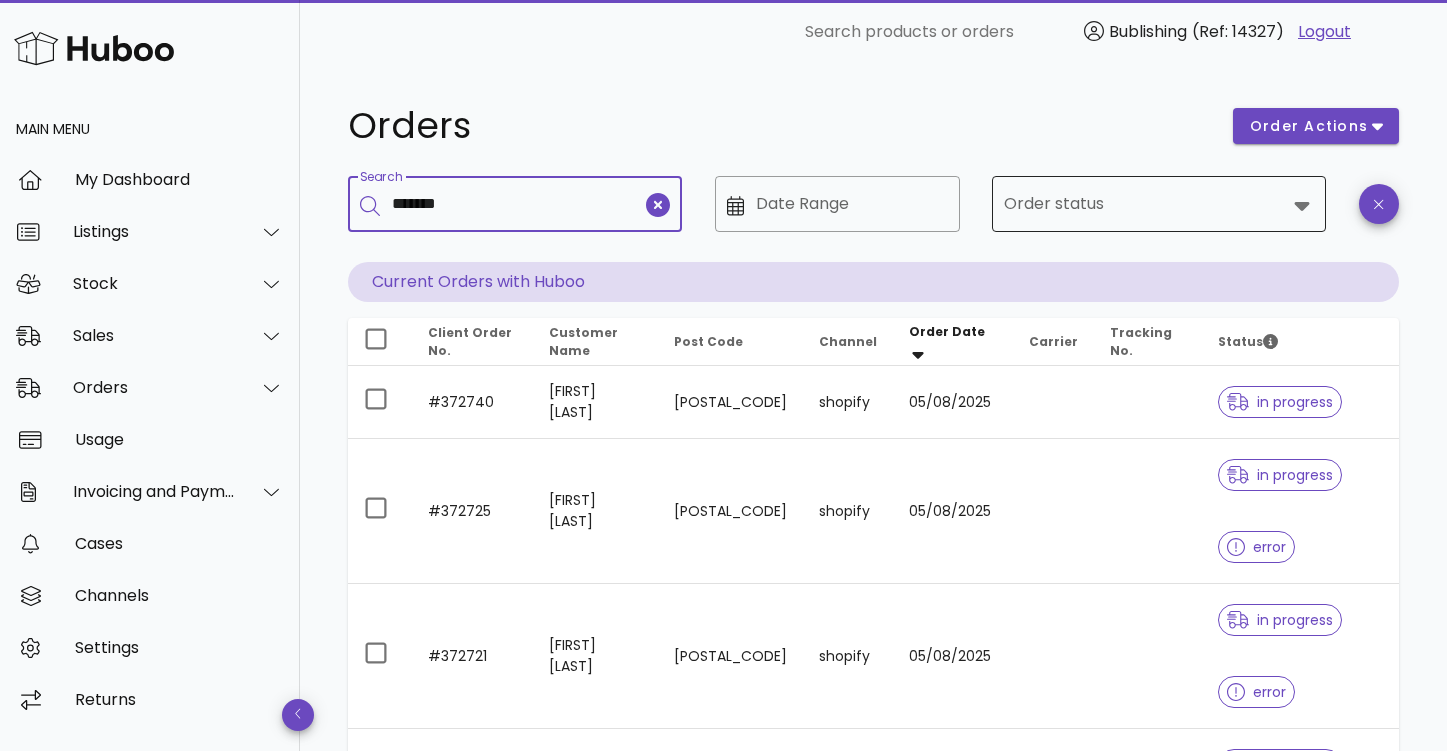 type on "*******" 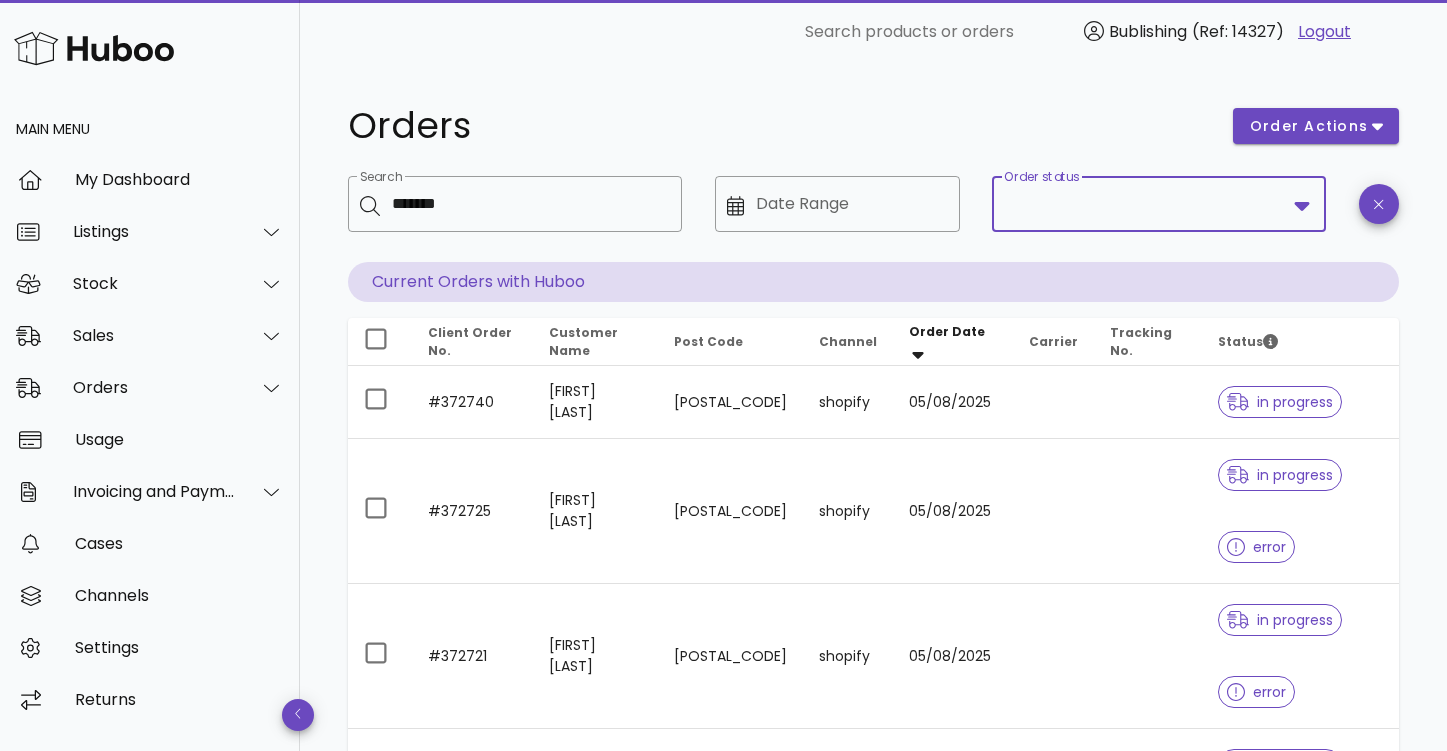 click on "Order status" at bounding box center (1145, 204) 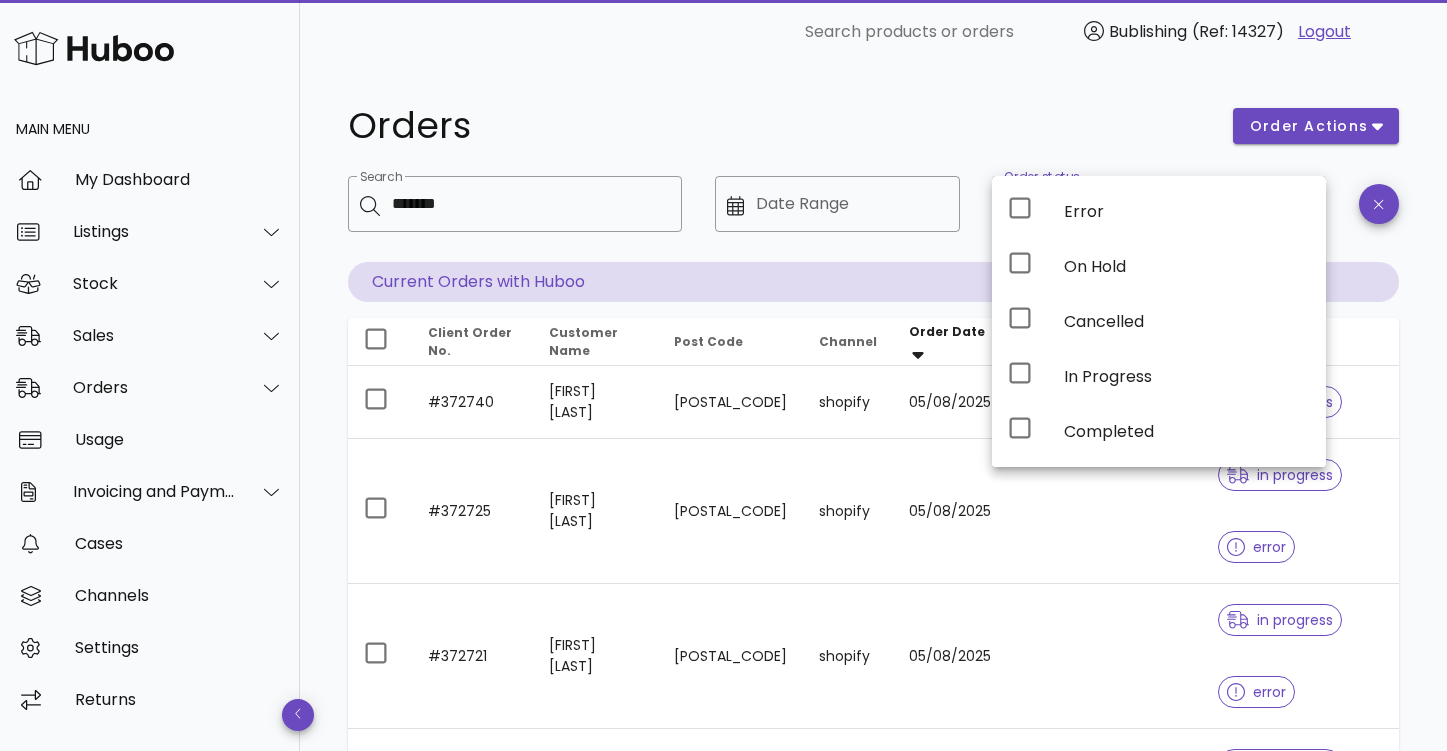 type 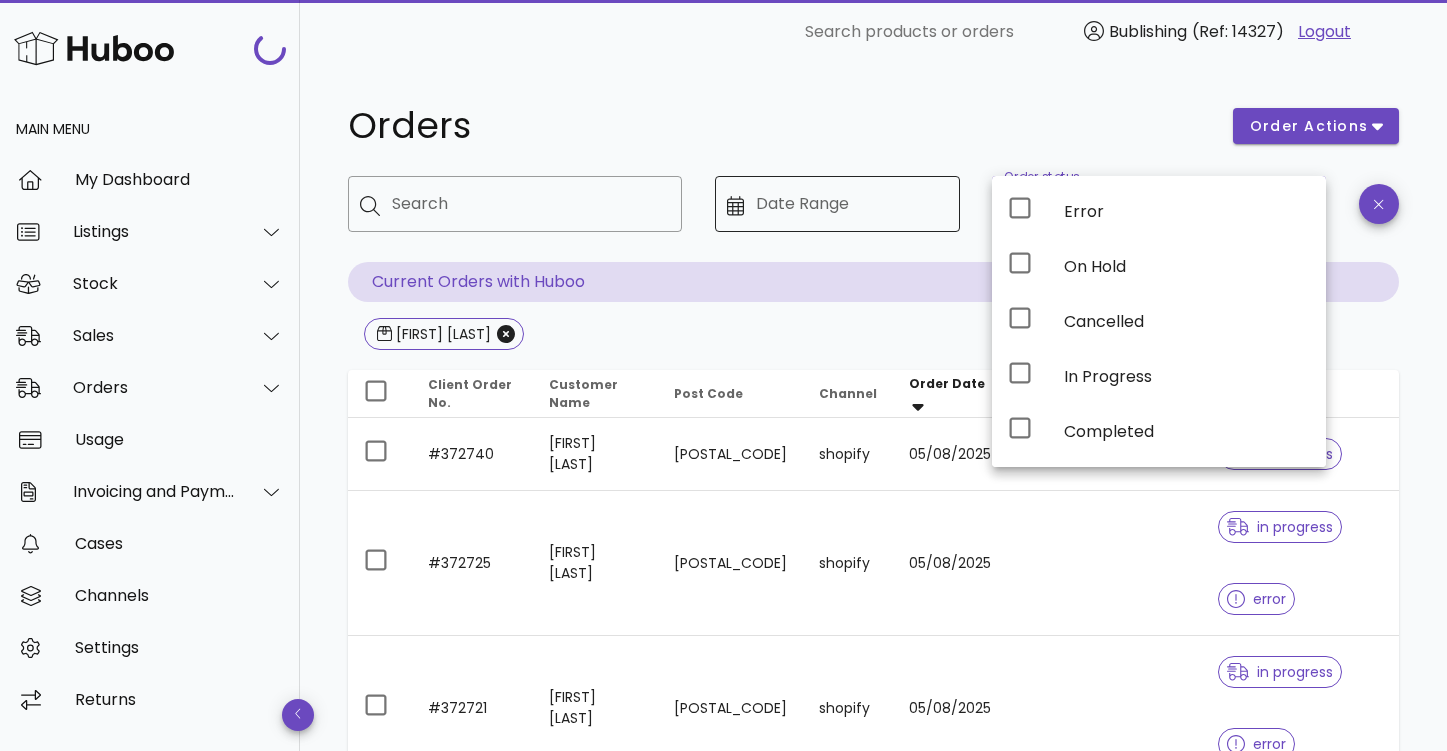 click on "Date Range" at bounding box center [851, 204] 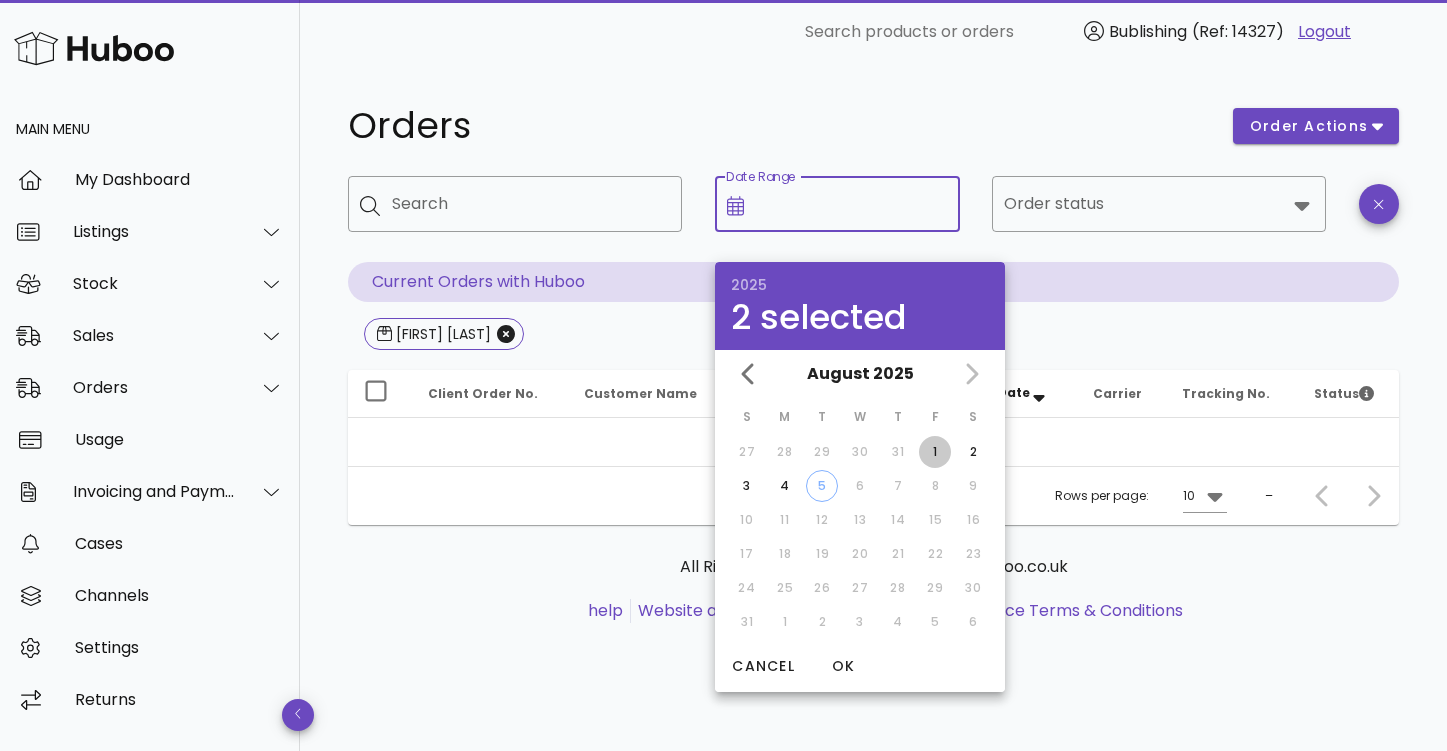 click on "1" at bounding box center (935, 452) 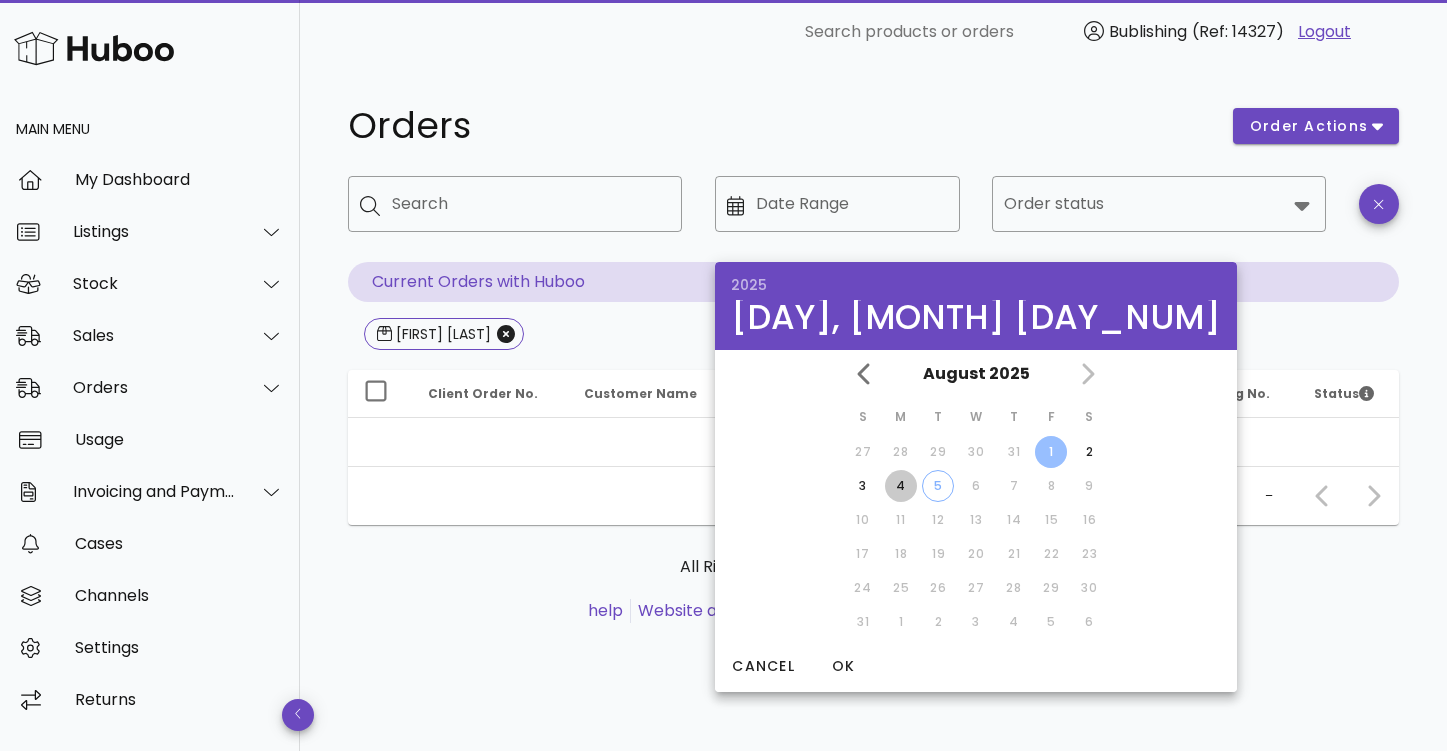 click on "4" at bounding box center (901, 486) 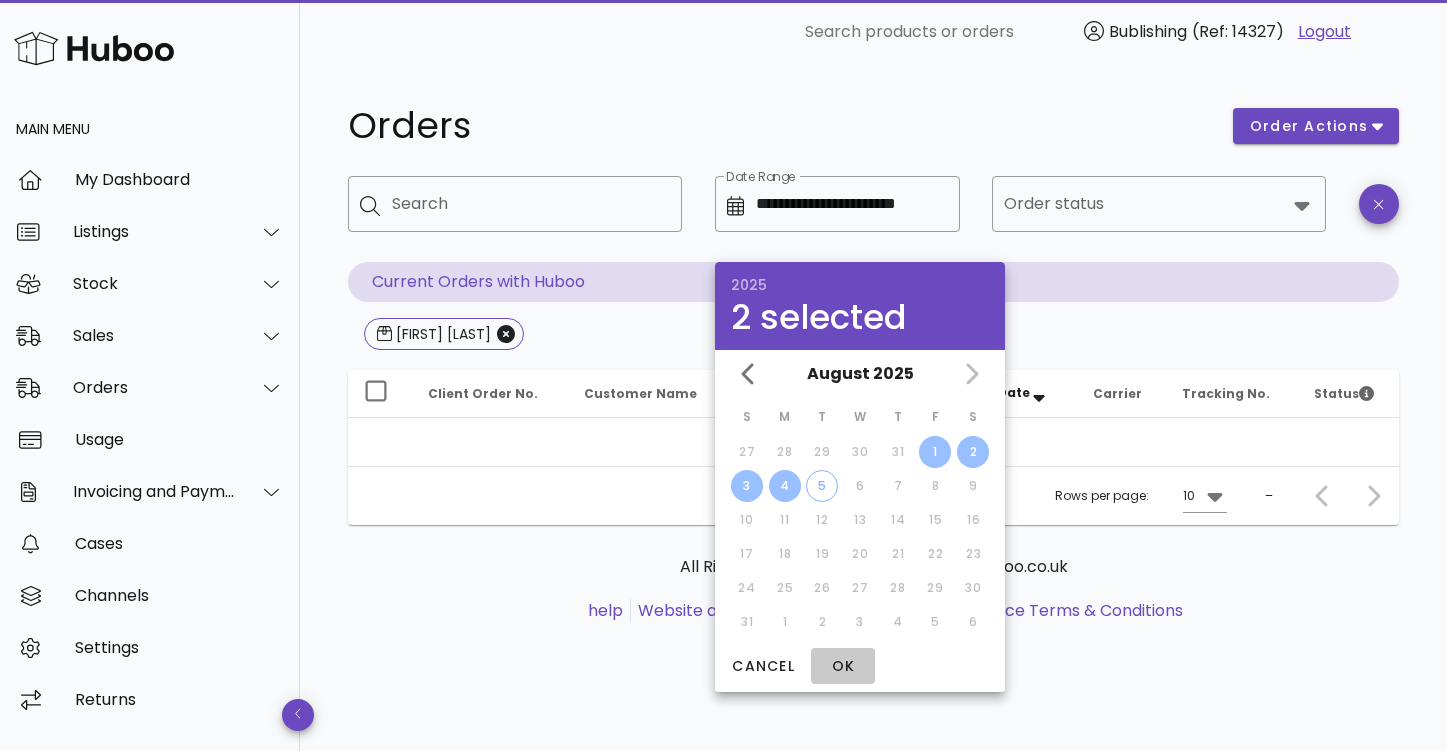 click on "OK" at bounding box center [843, 666] 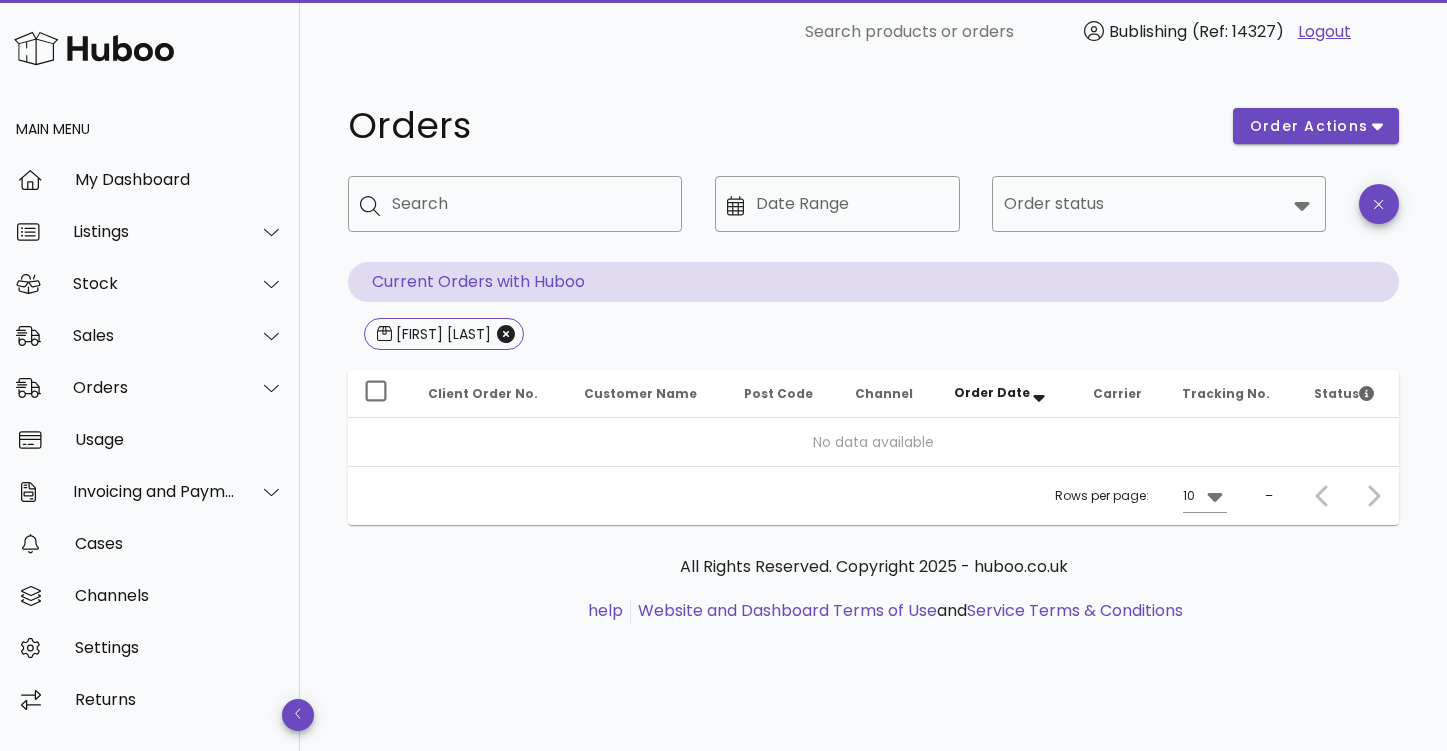 type on "**********" 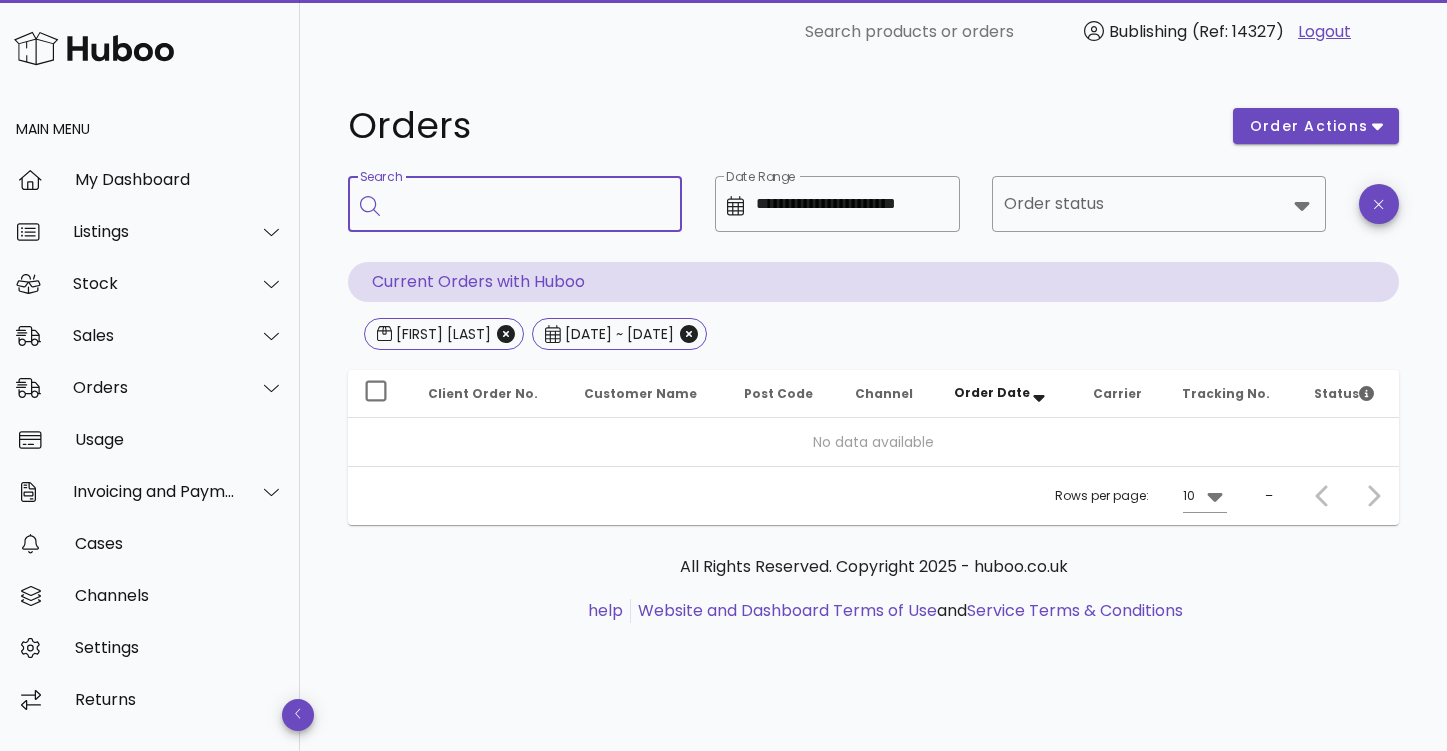 click on "Search" at bounding box center [529, 204] 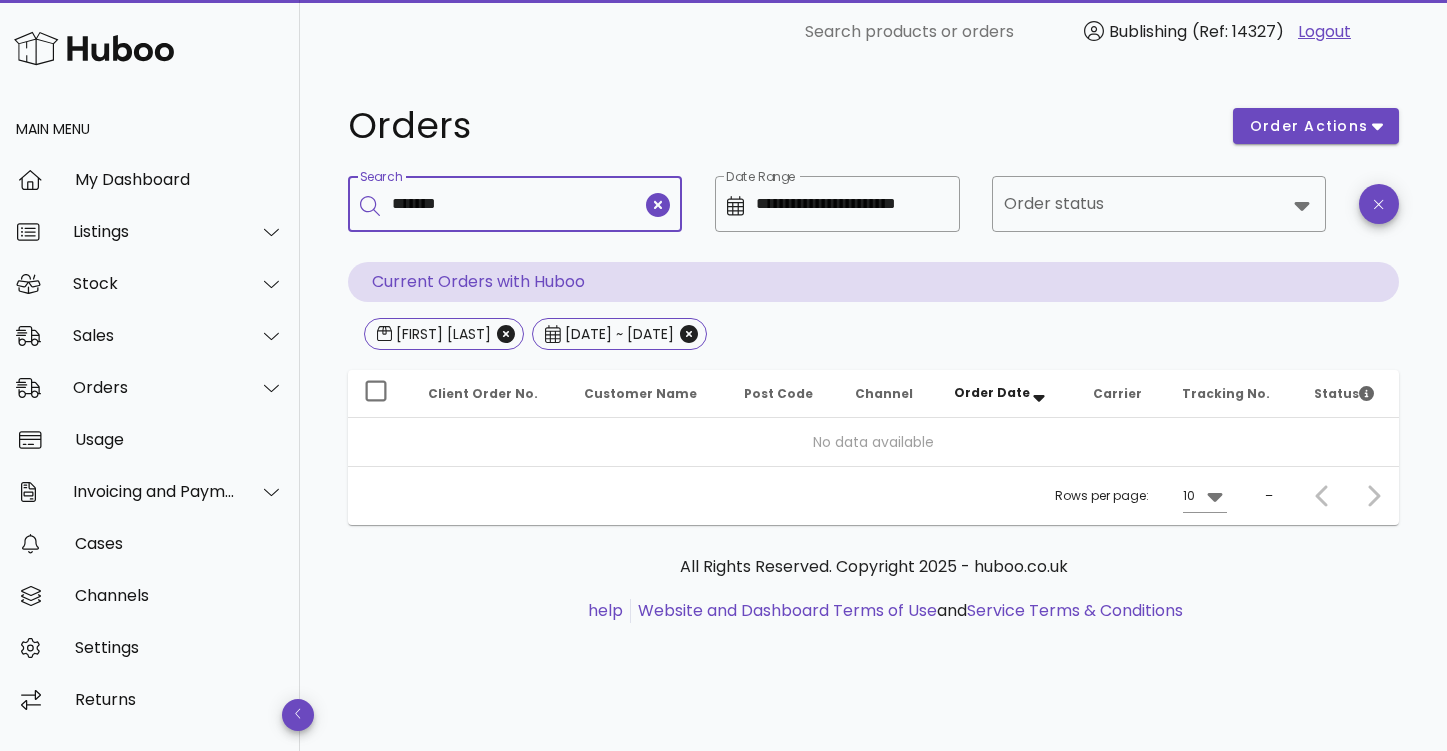 type on "*******" 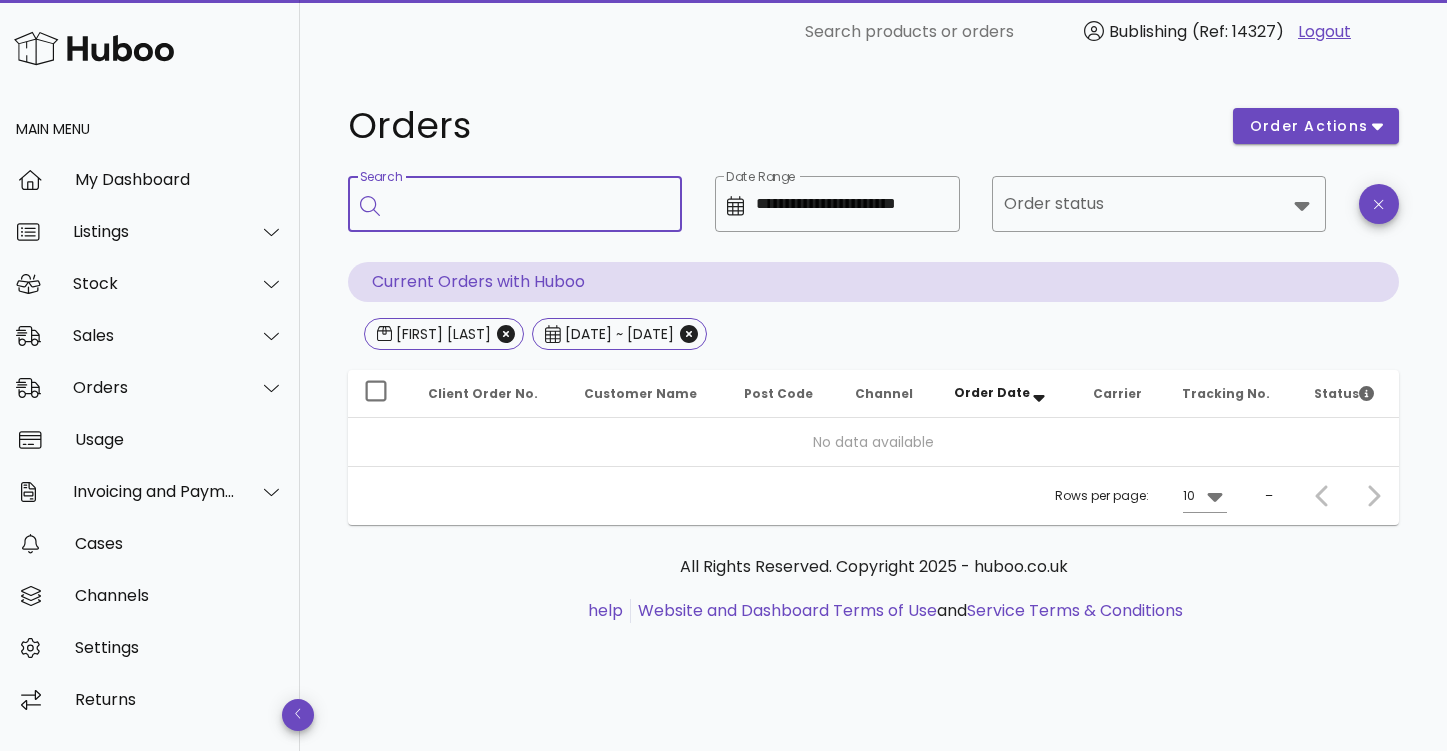 click on "Search" at bounding box center (529, 204) 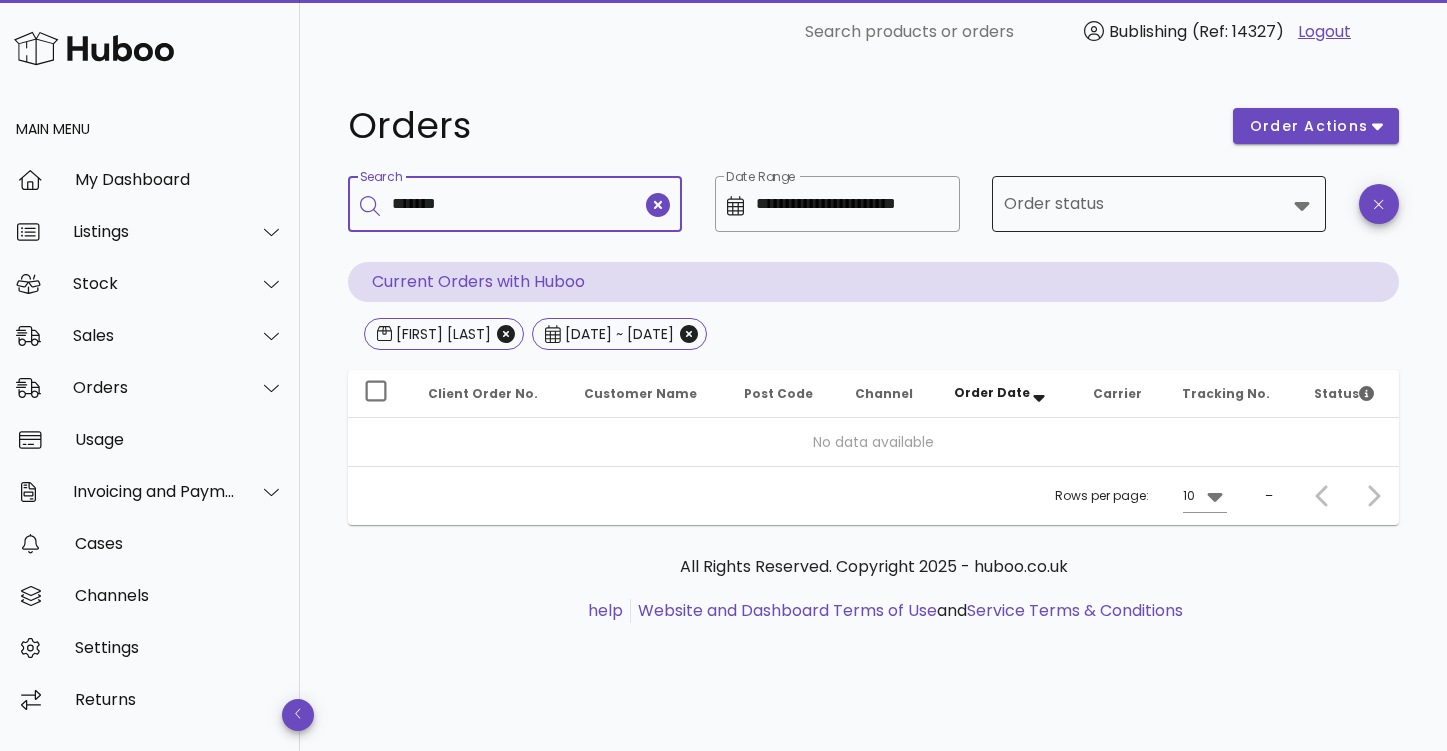 type on "*******" 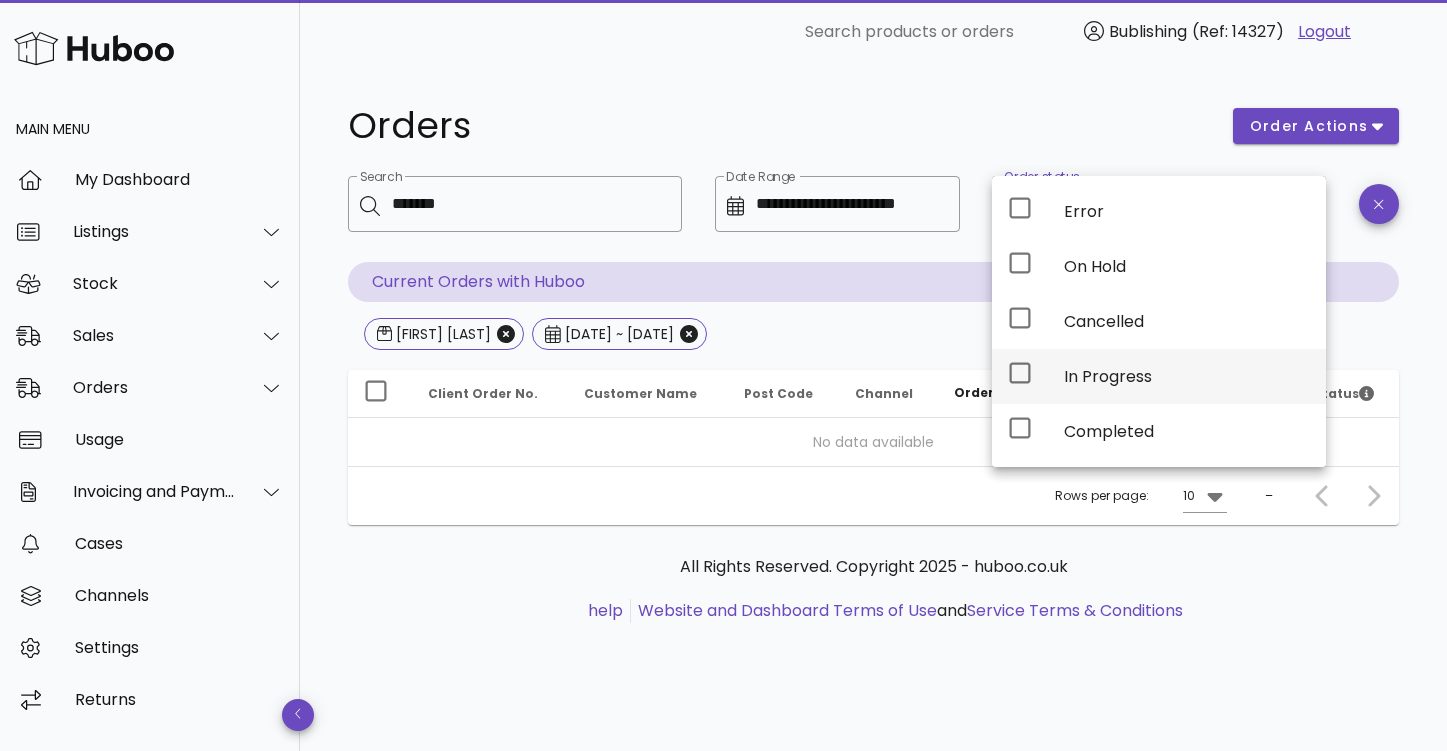 click 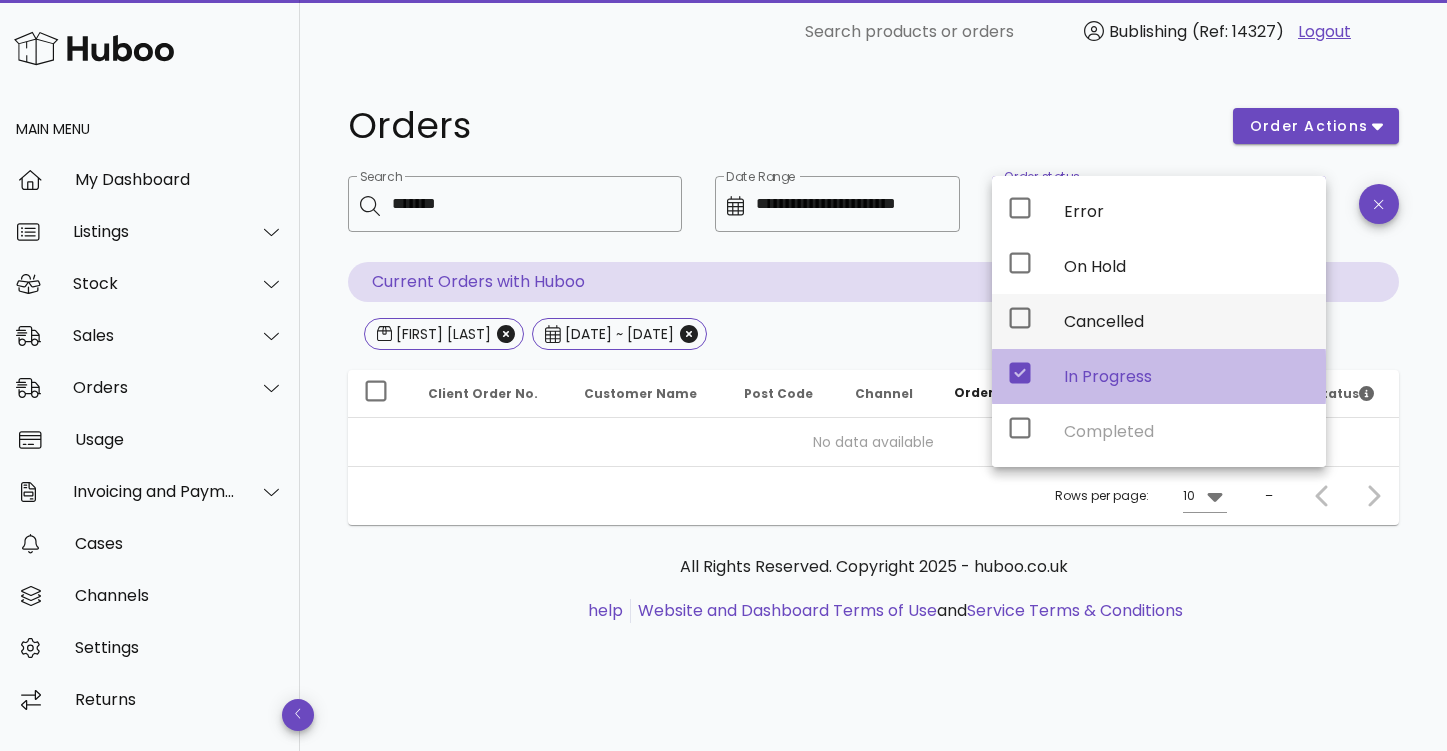 click 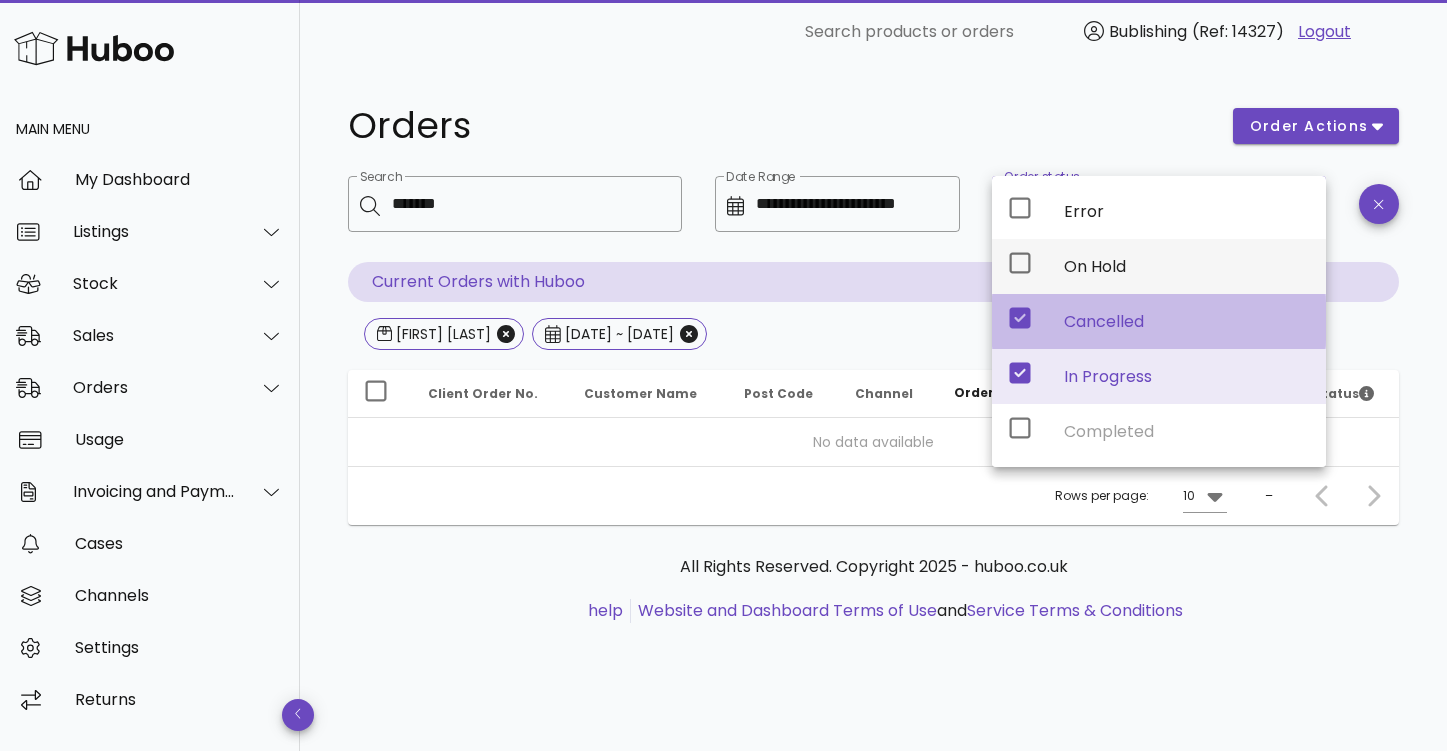 click 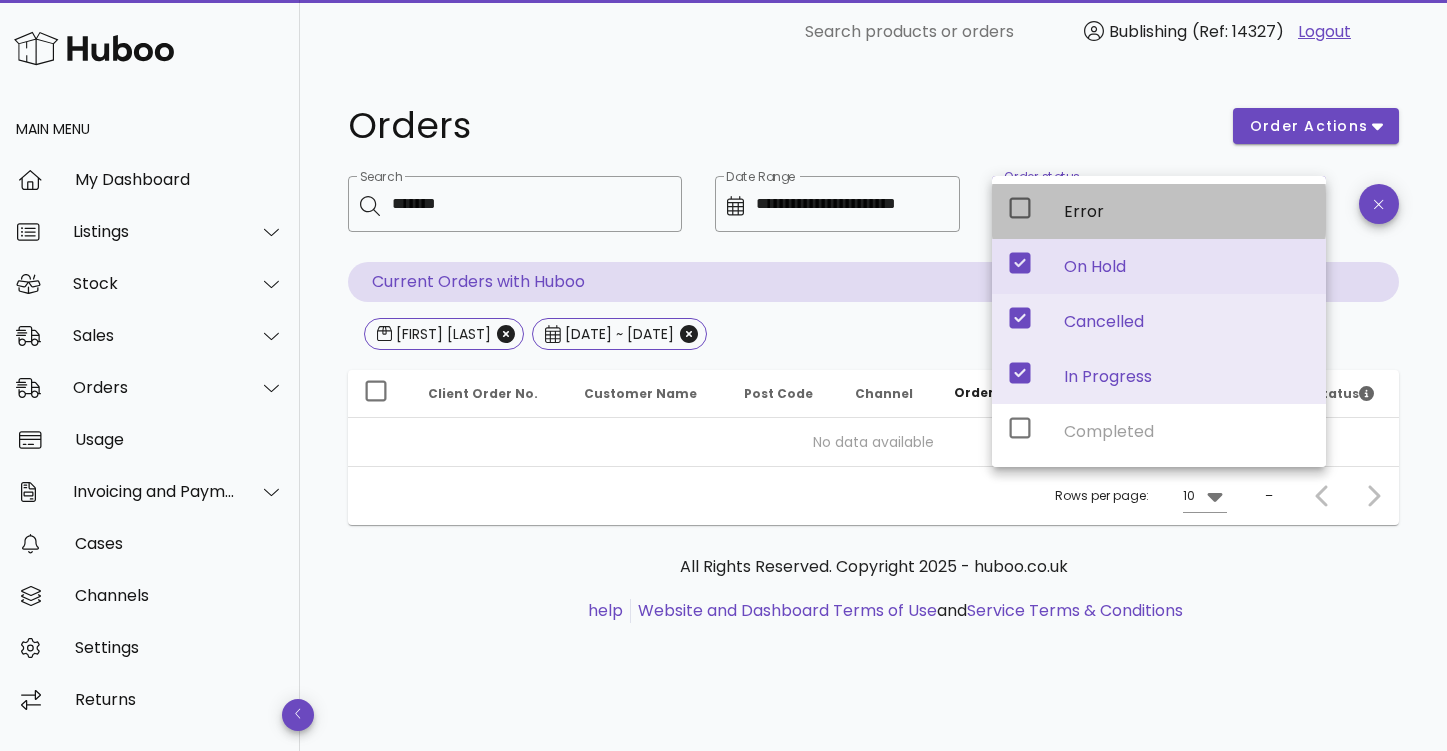 click 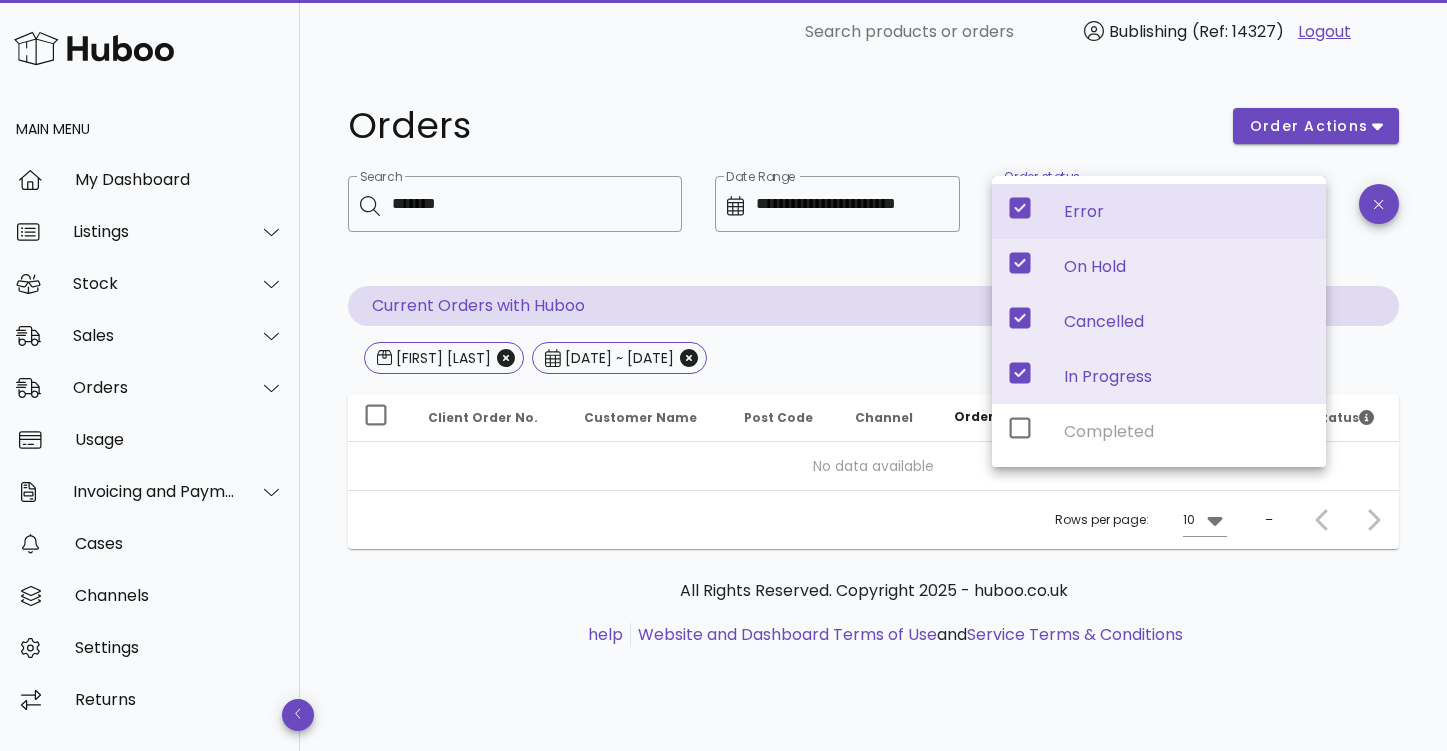 type 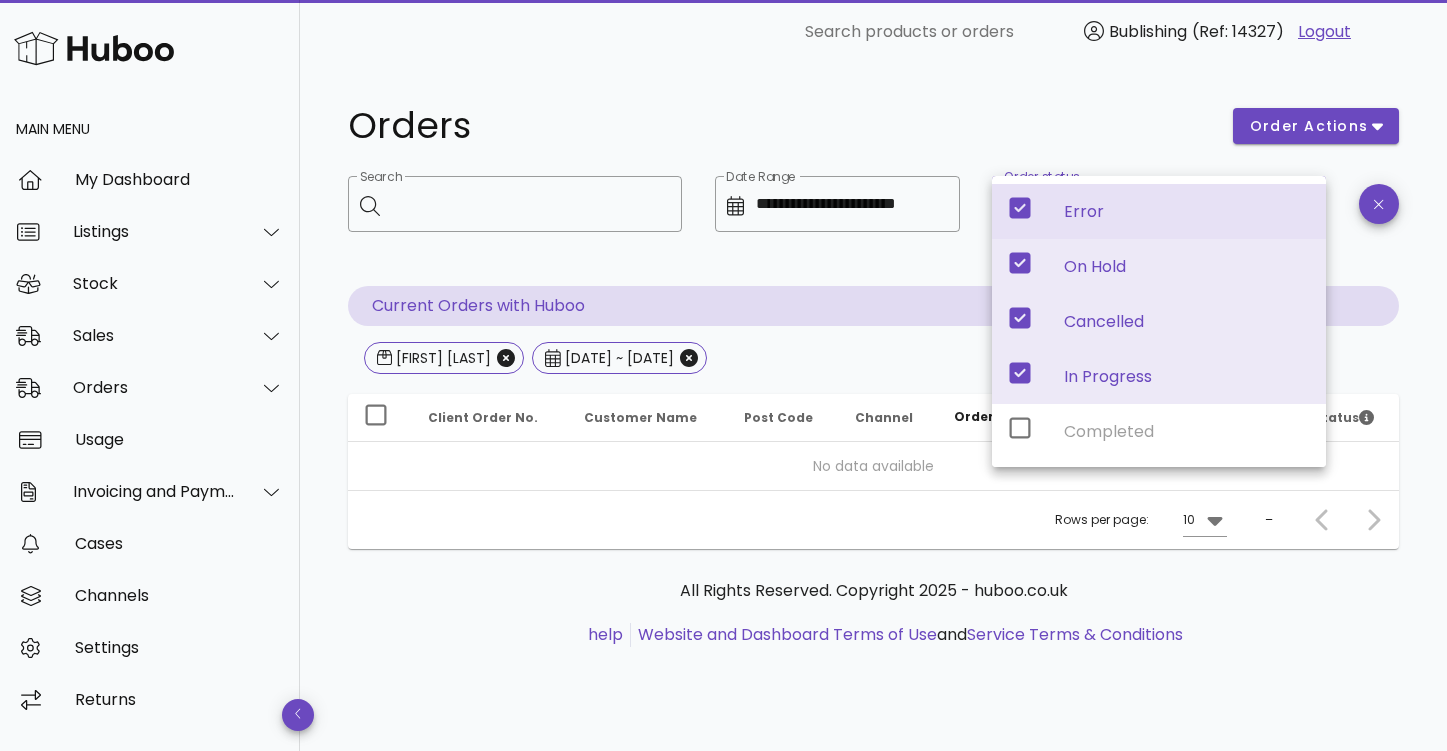 click on "Error On Hold Cancelled In Progress Completed" at bounding box center [1159, 321] 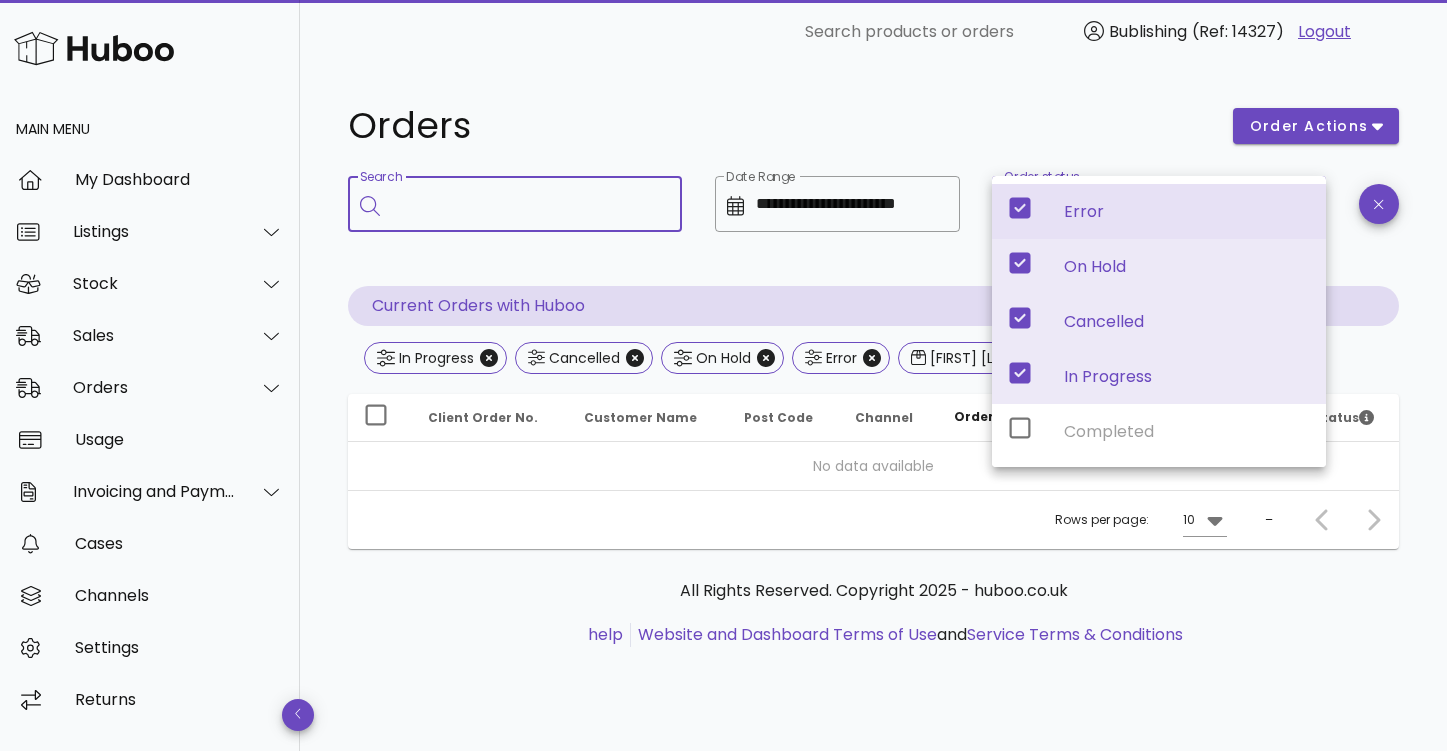click on "Search" at bounding box center [529, 204] 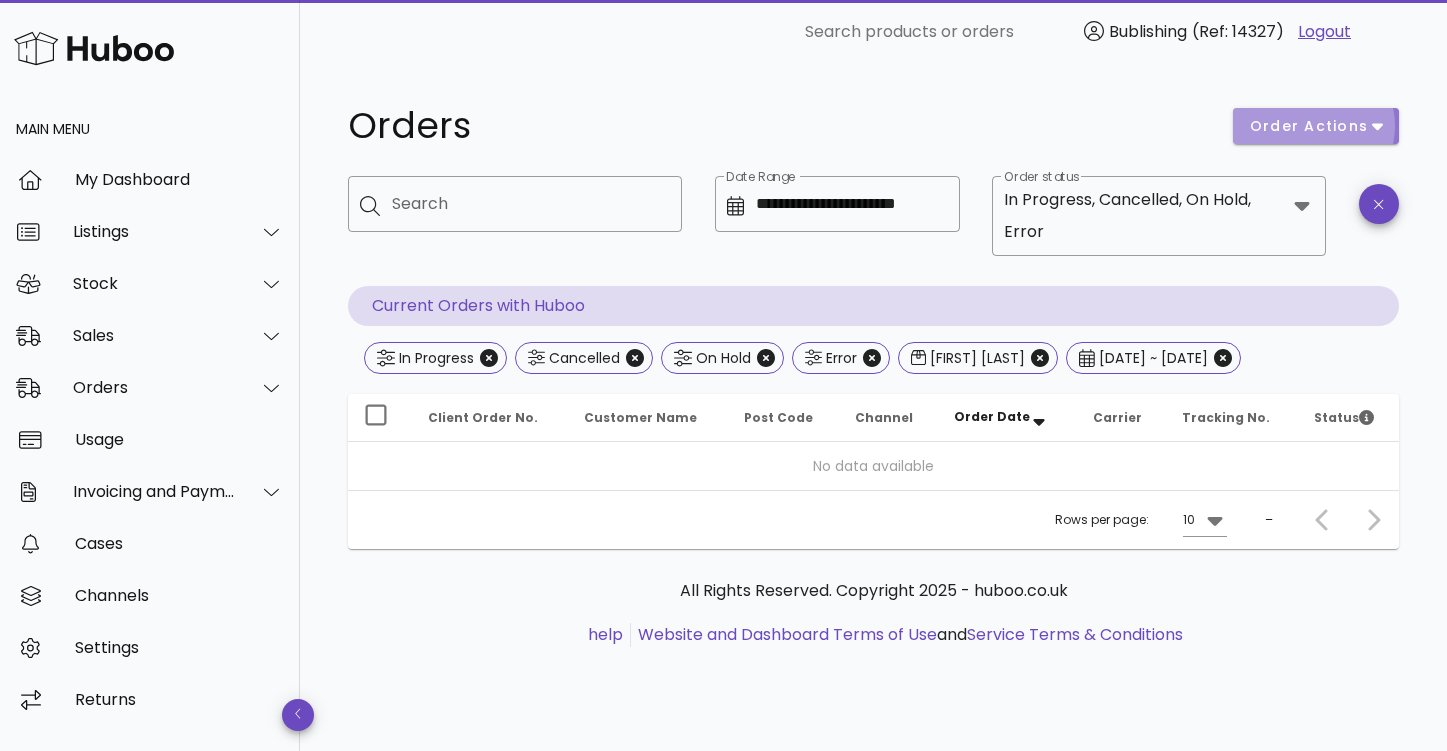 click on "order actions" at bounding box center [1309, 126] 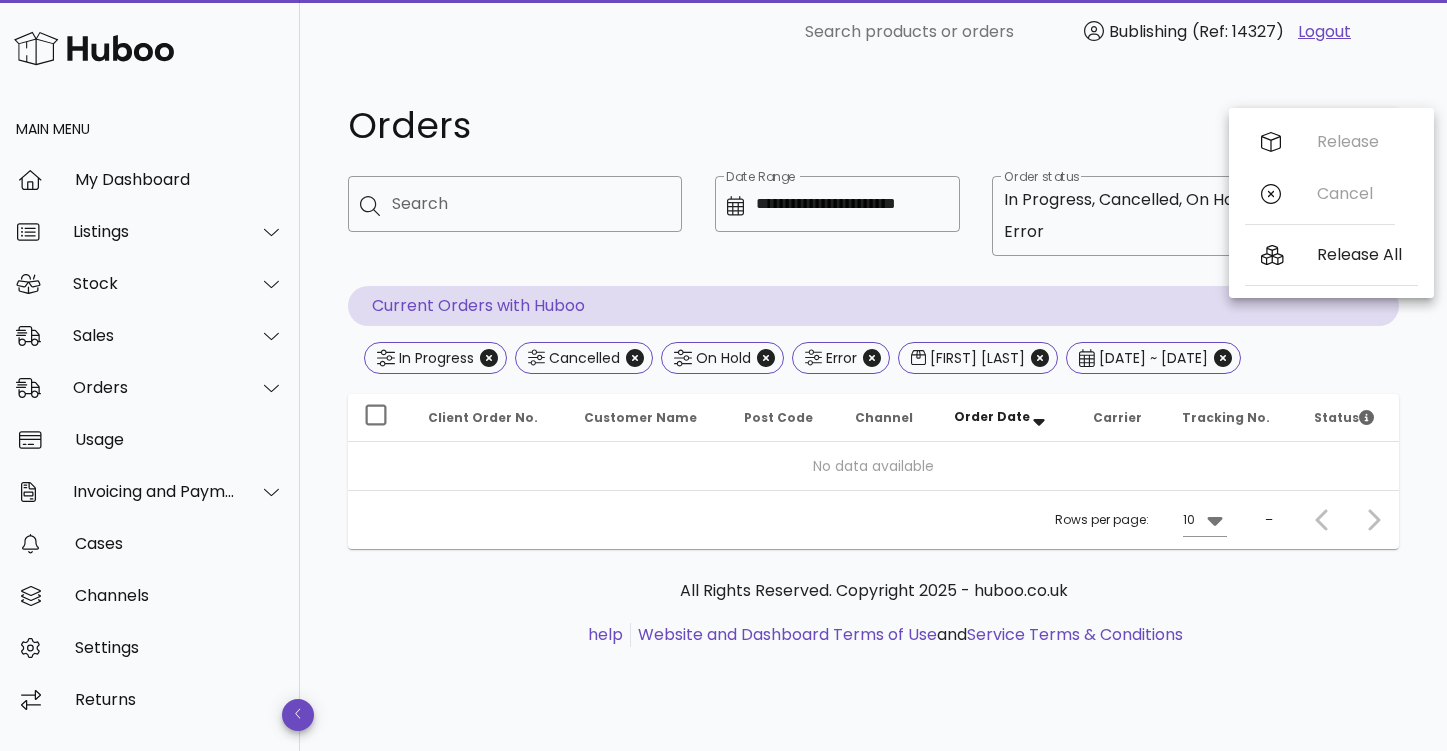 click on "**********" at bounding box center (873, 387) 